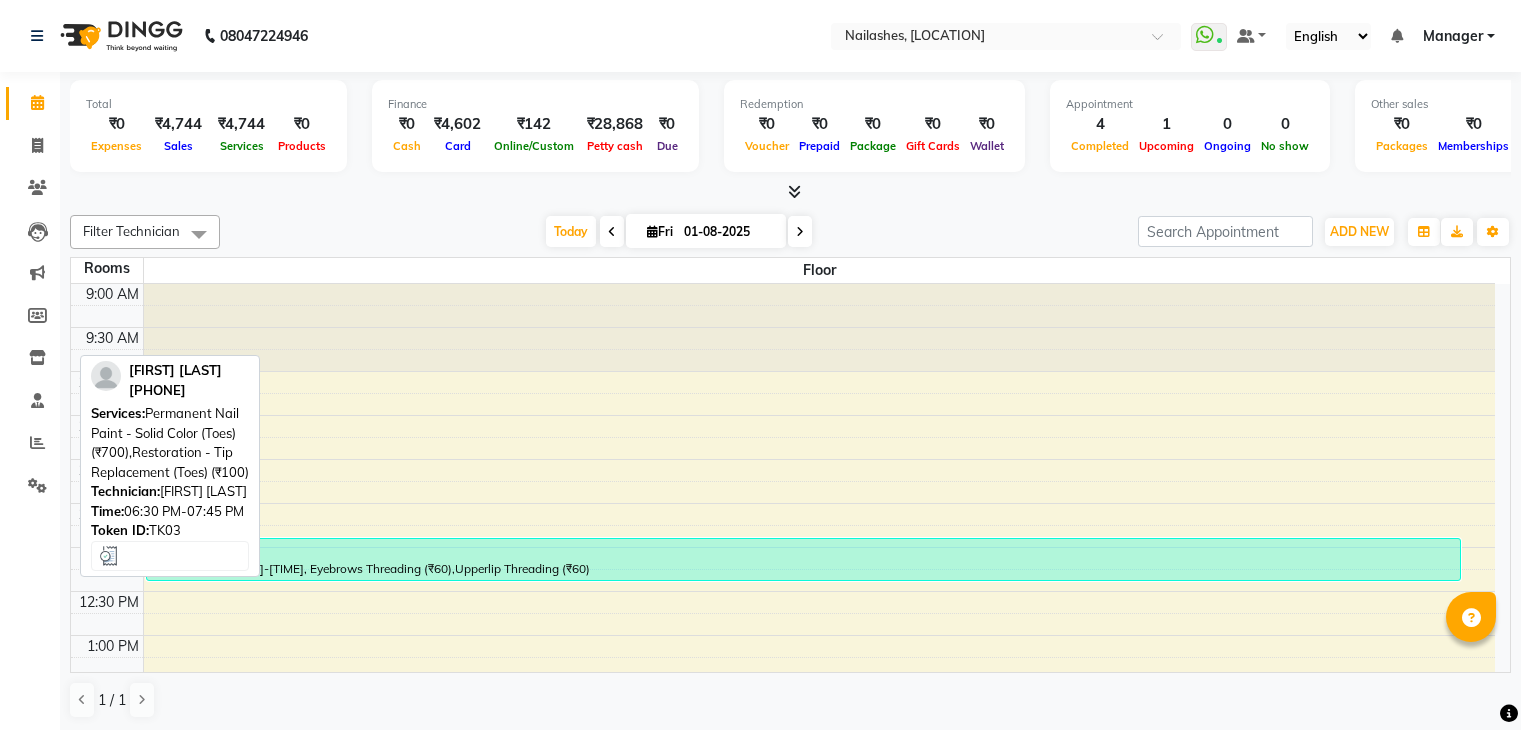 scroll, scrollTop: 0, scrollLeft: 0, axis: both 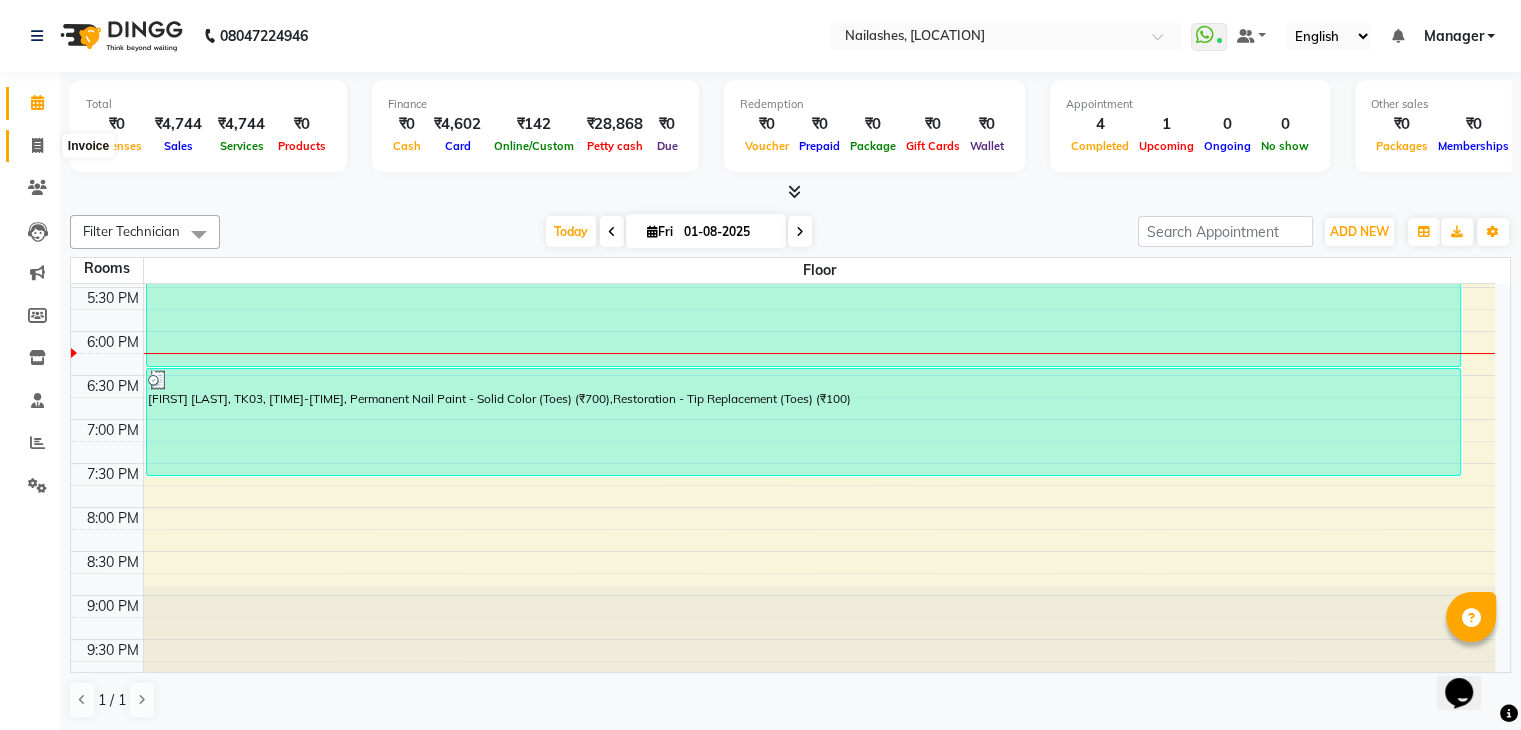 click 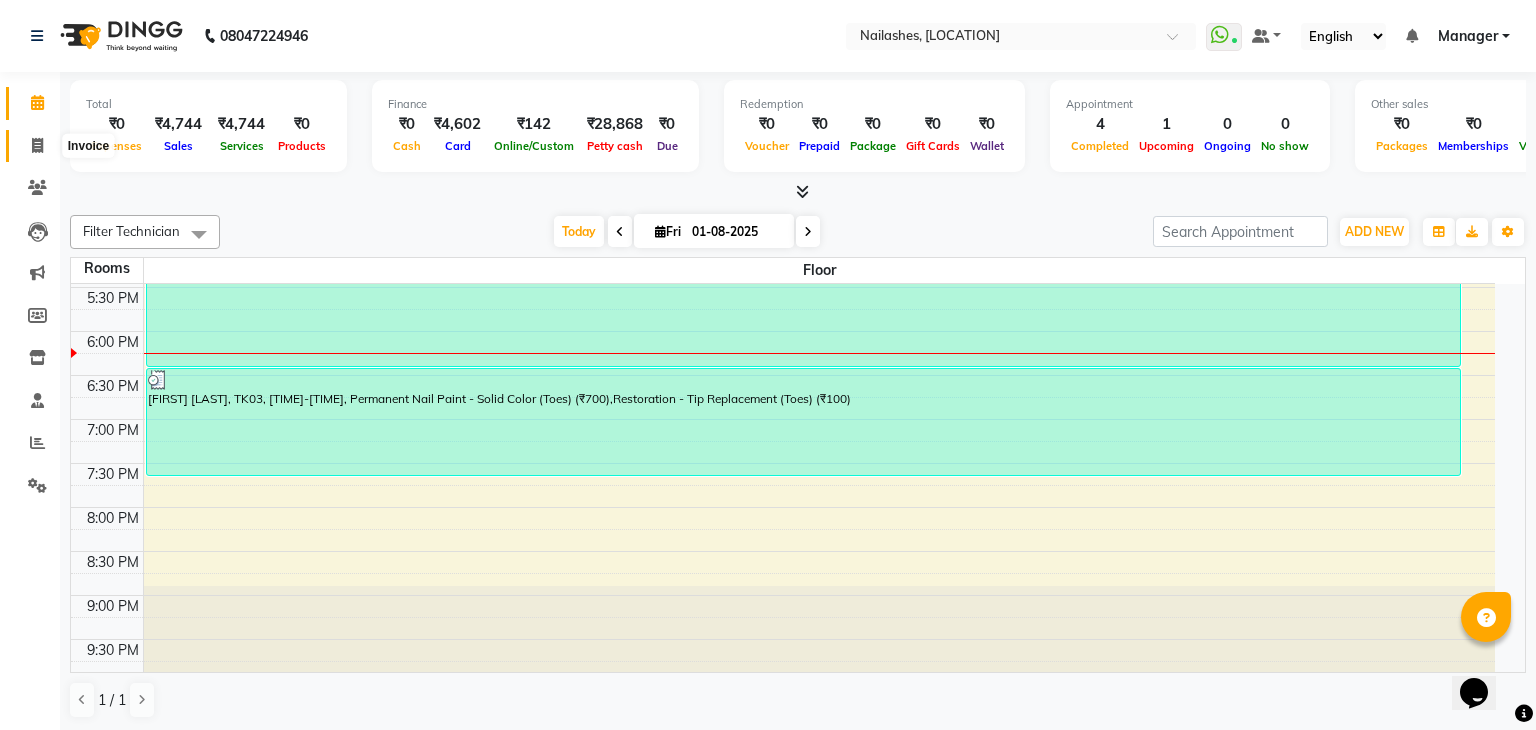 select on "service" 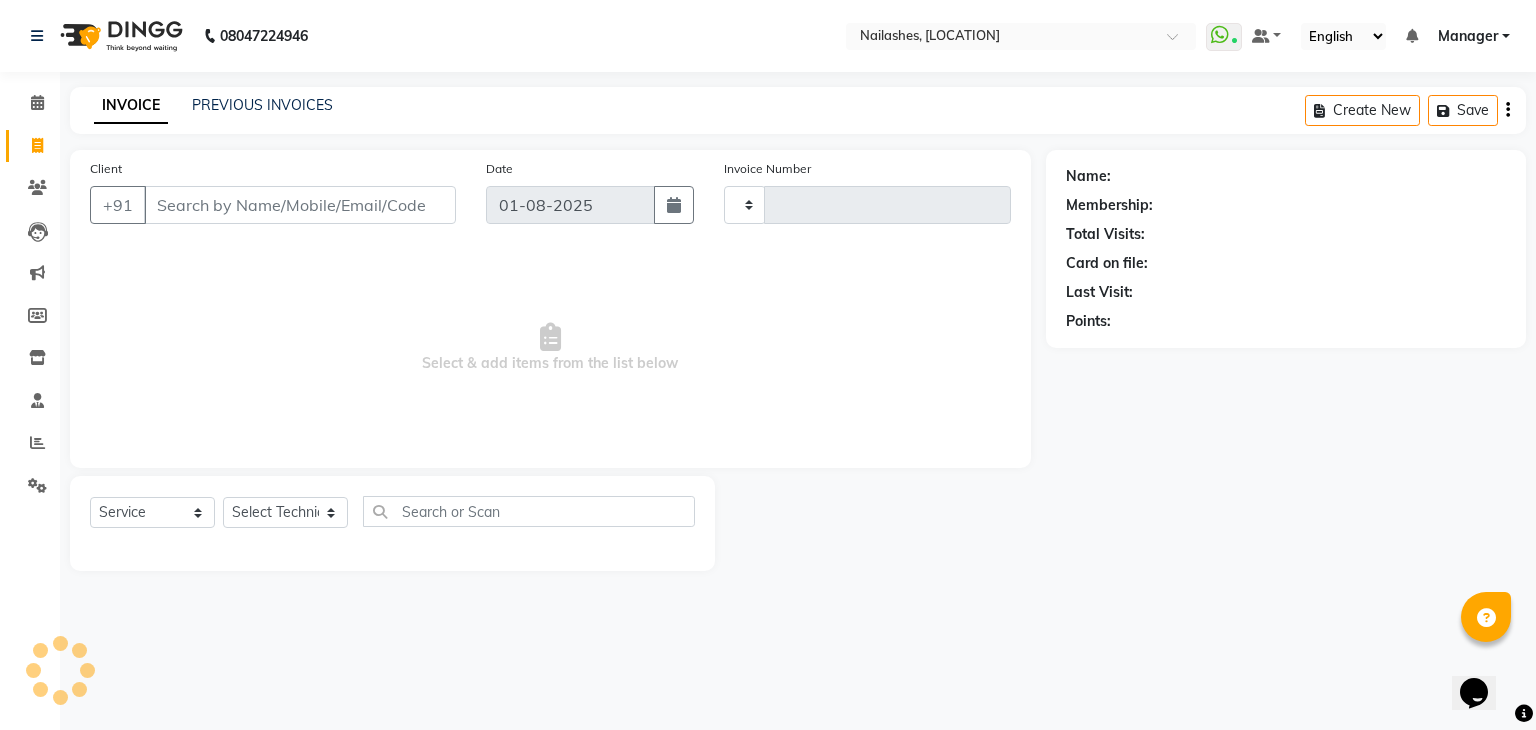 type on "0692" 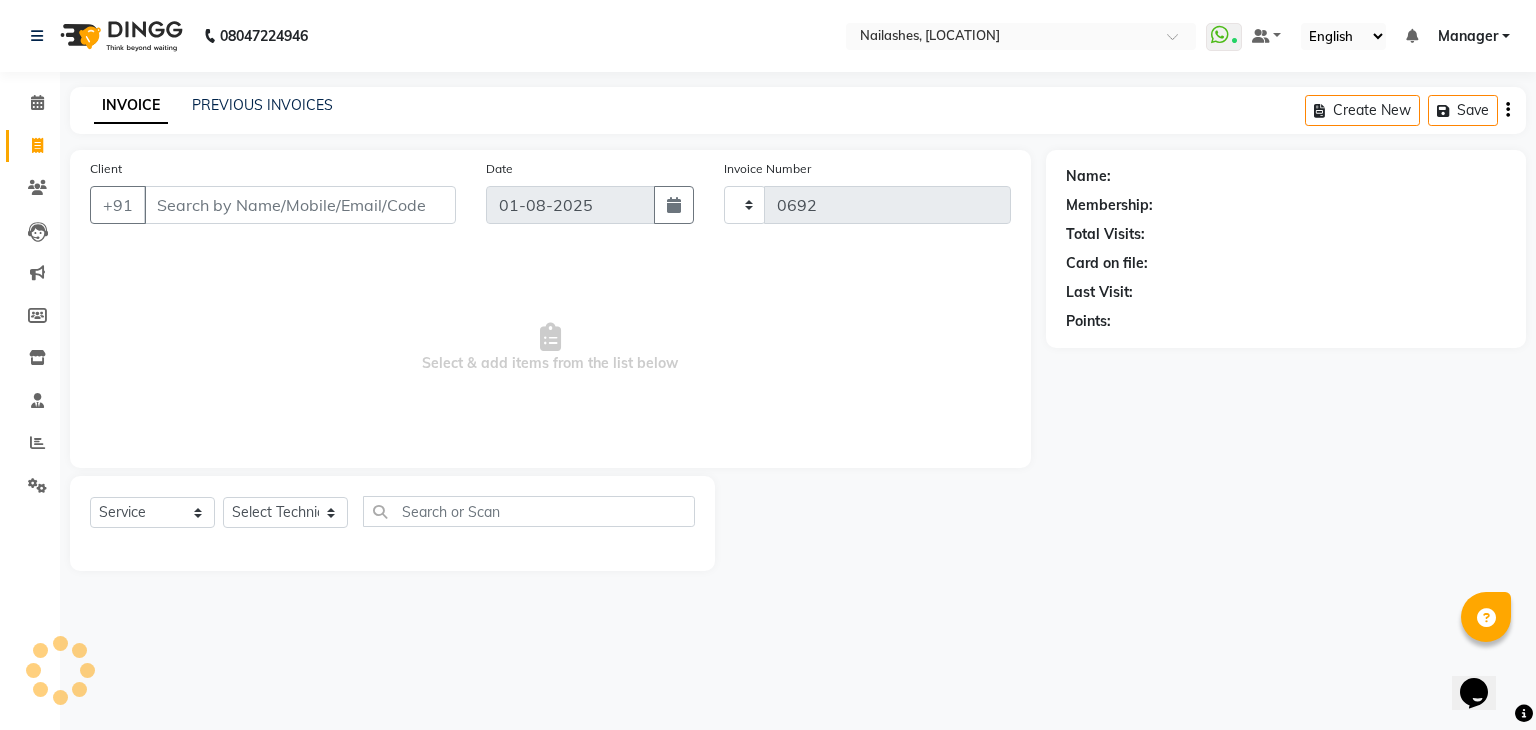 select on "6318" 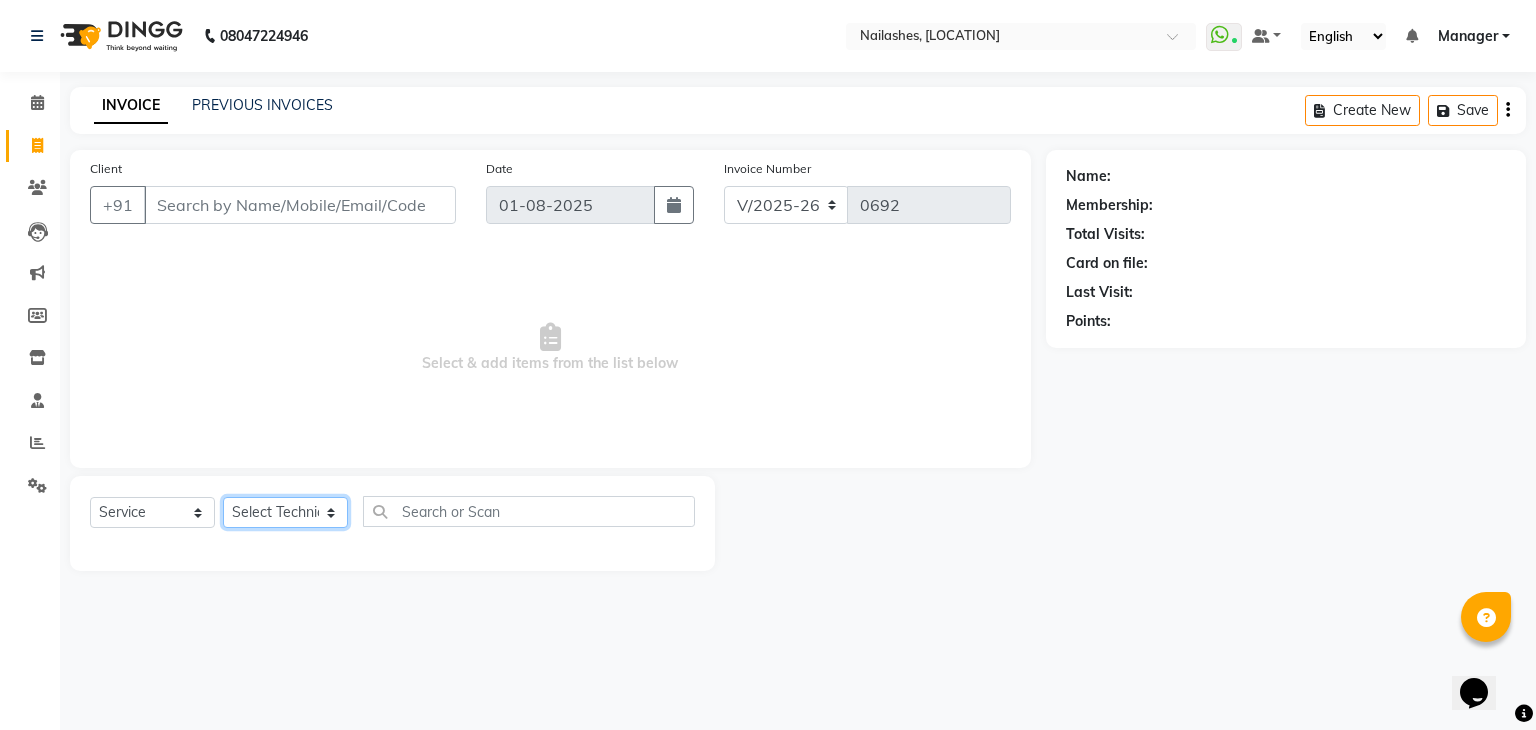 click on "Select Technician Bhupendra Manager Prince Rohit Sajan Salman Suma Suraj Vikas Vishal Lash Vishnu" 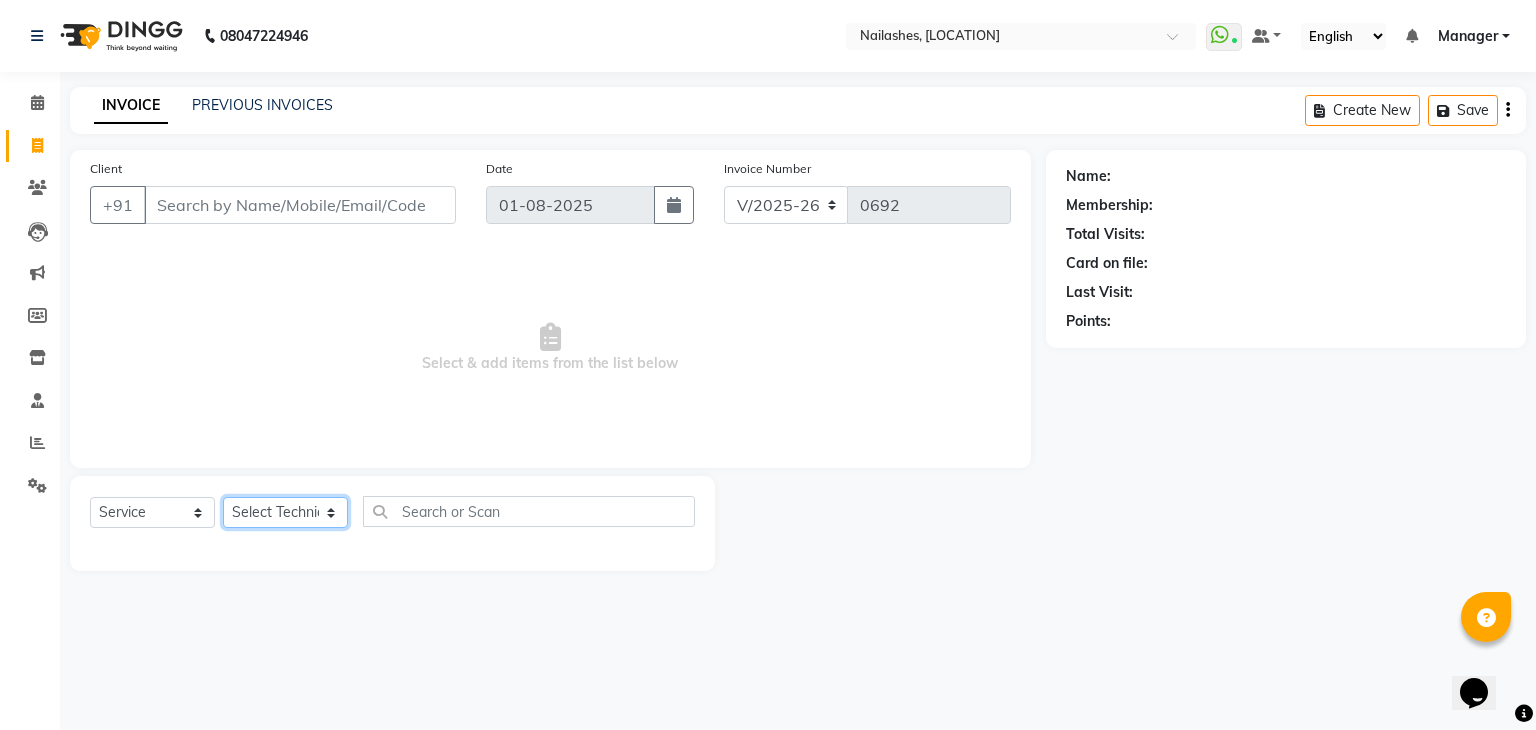 select on "48042" 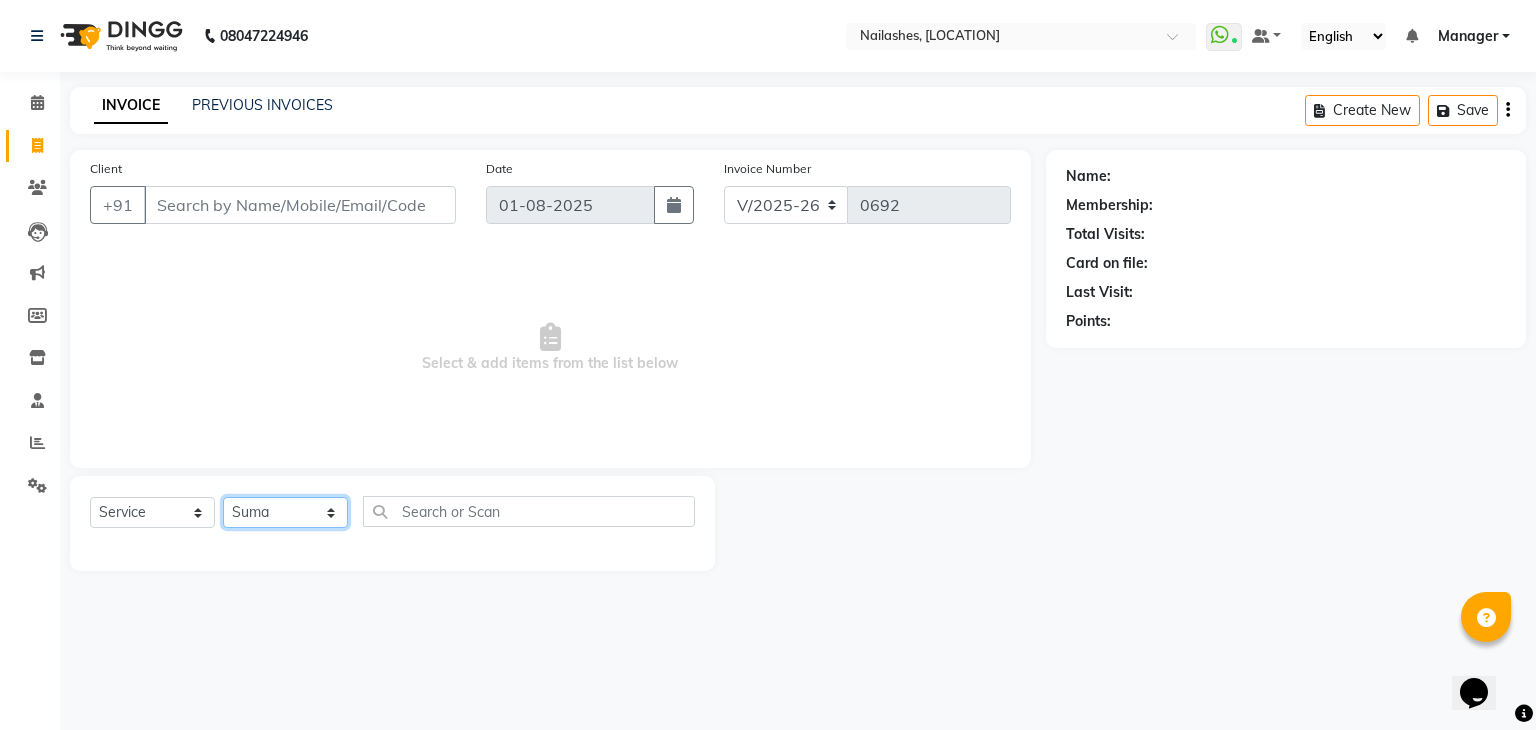 click on "Select Technician Bhupendra Manager Prince Rohit Sajan Salman Suma Suraj Vikas Vishal Lash Vishnu" 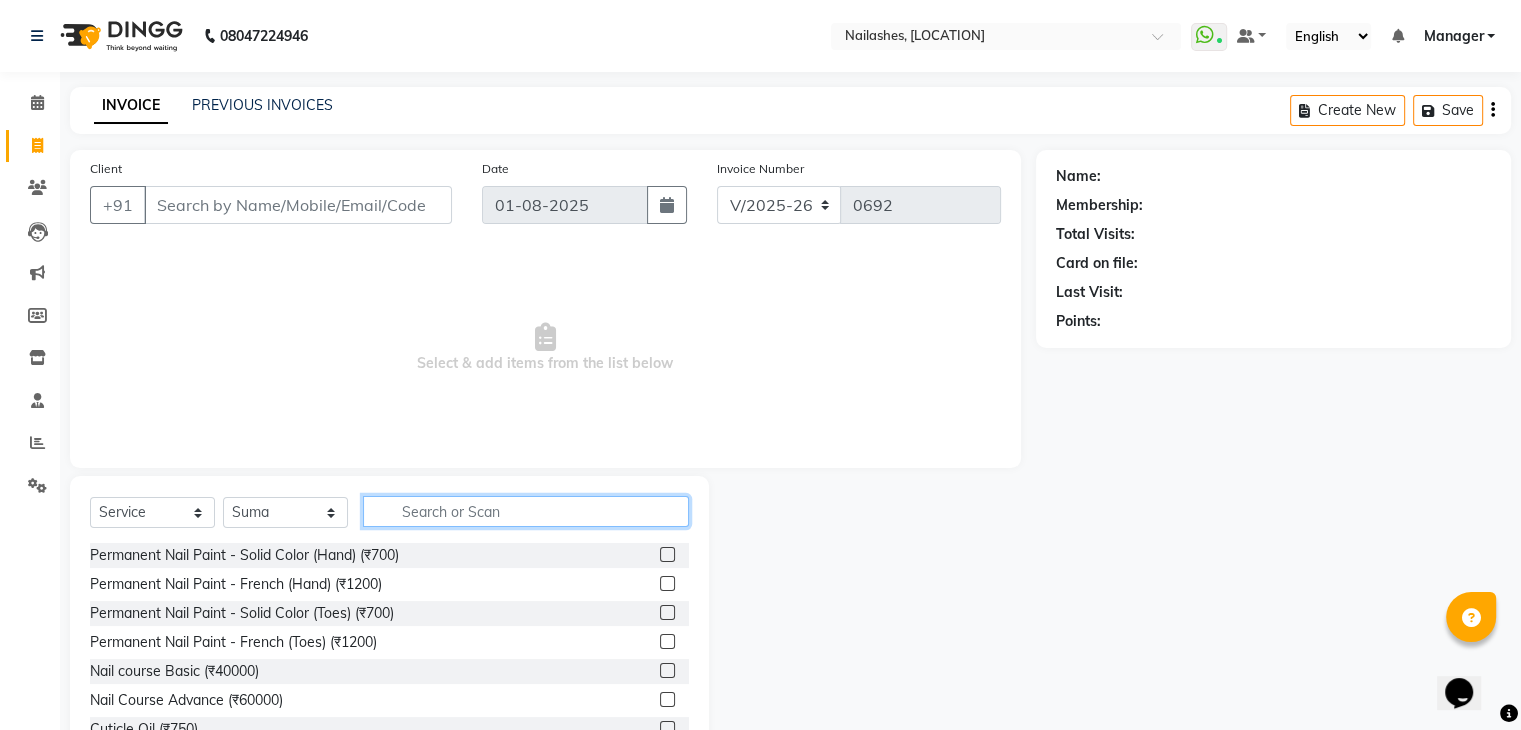 click 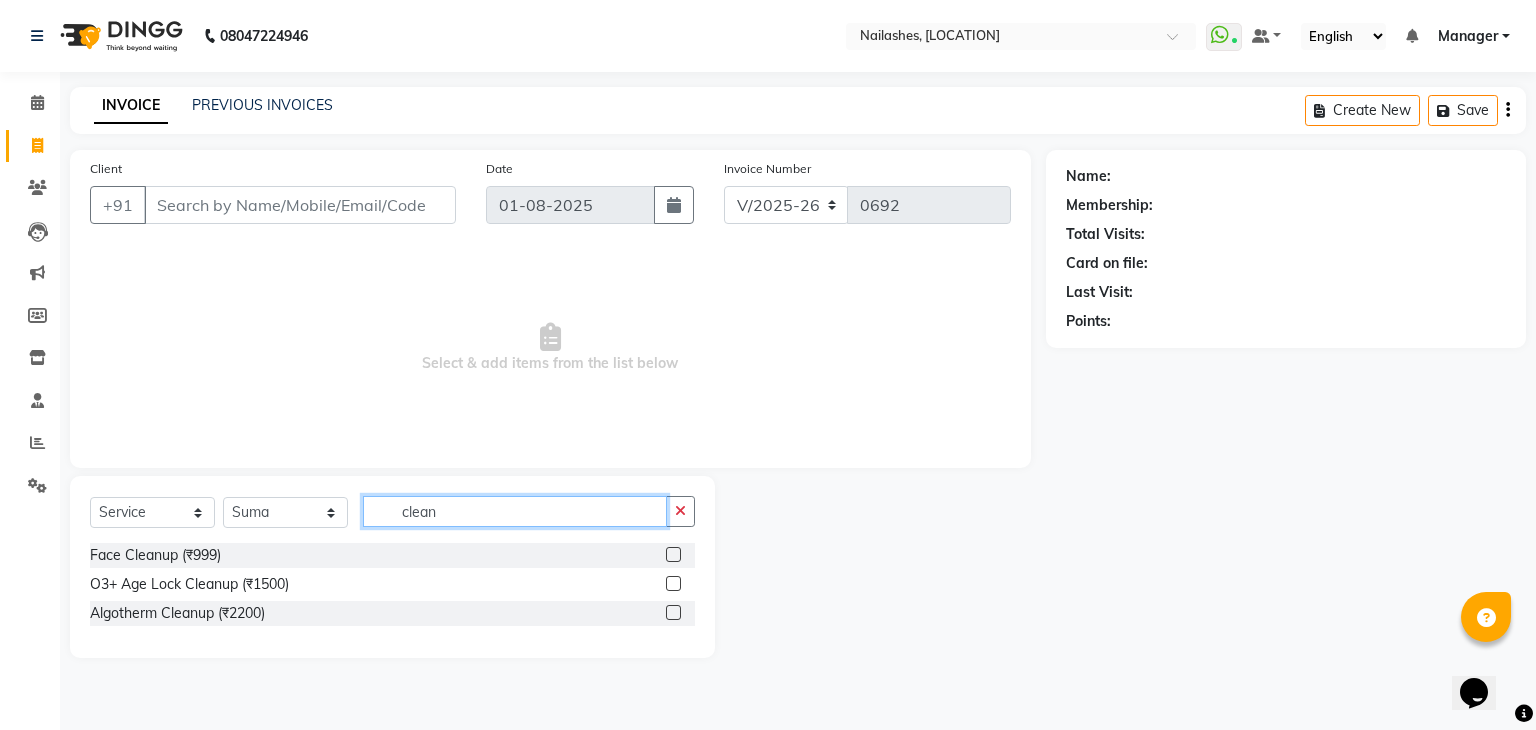 type on "clean" 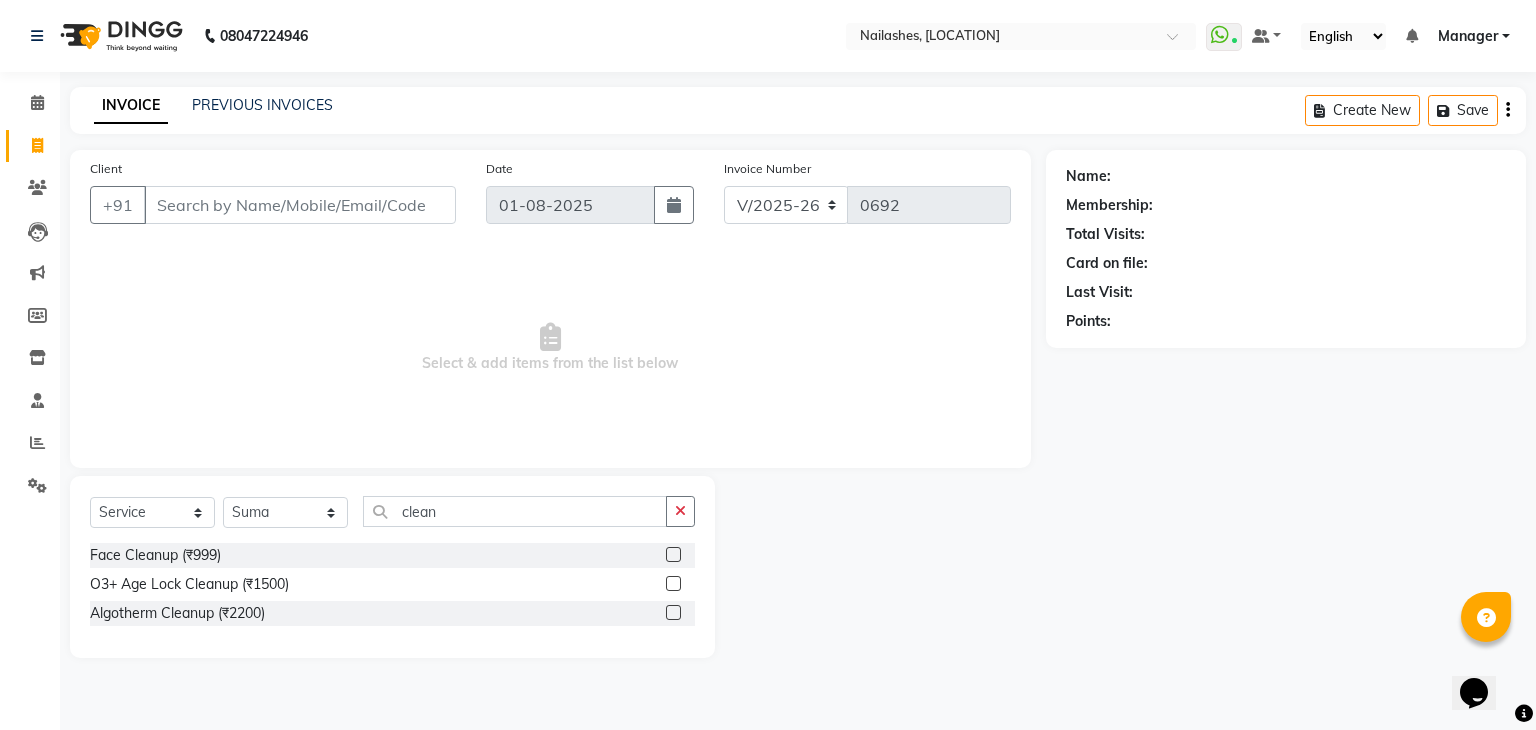 click 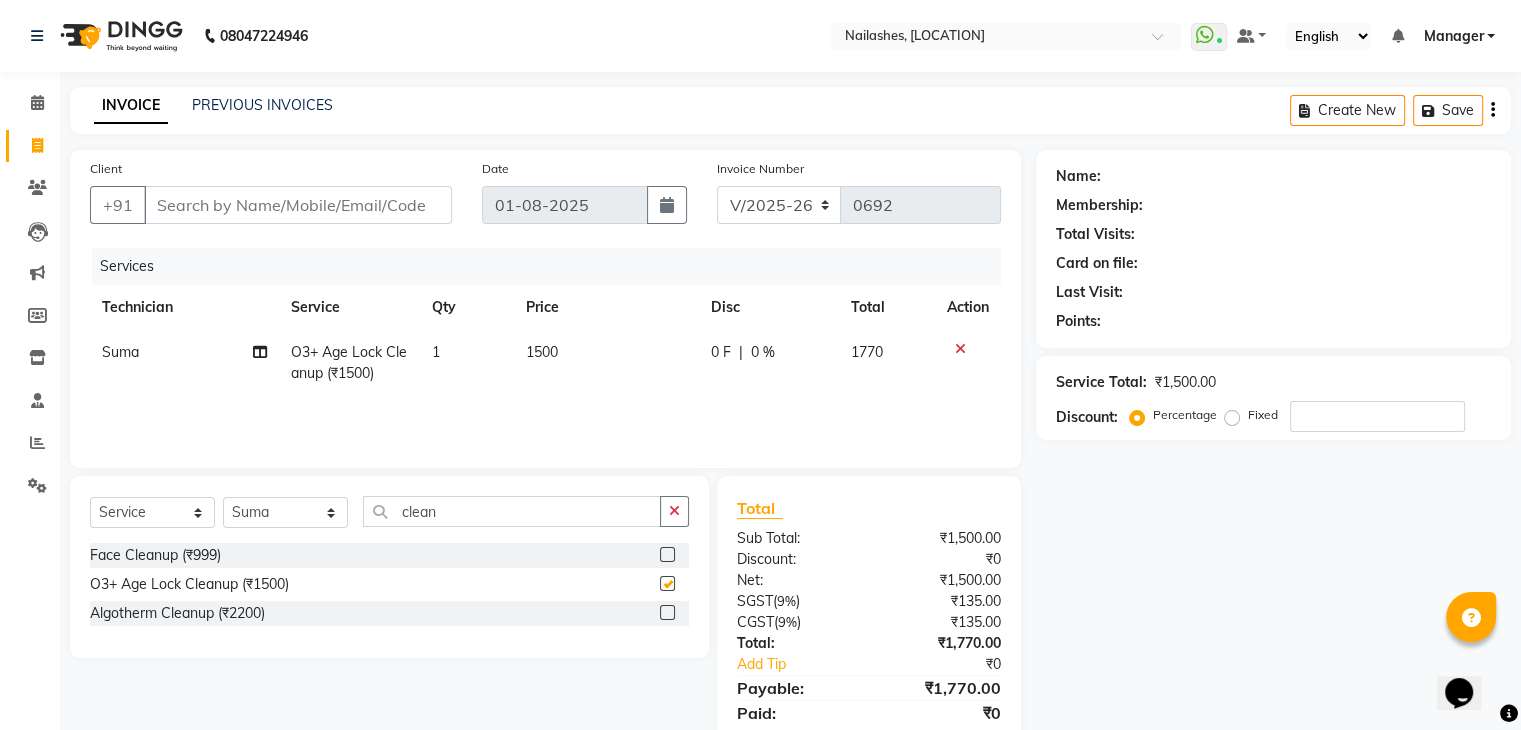 checkbox on "false" 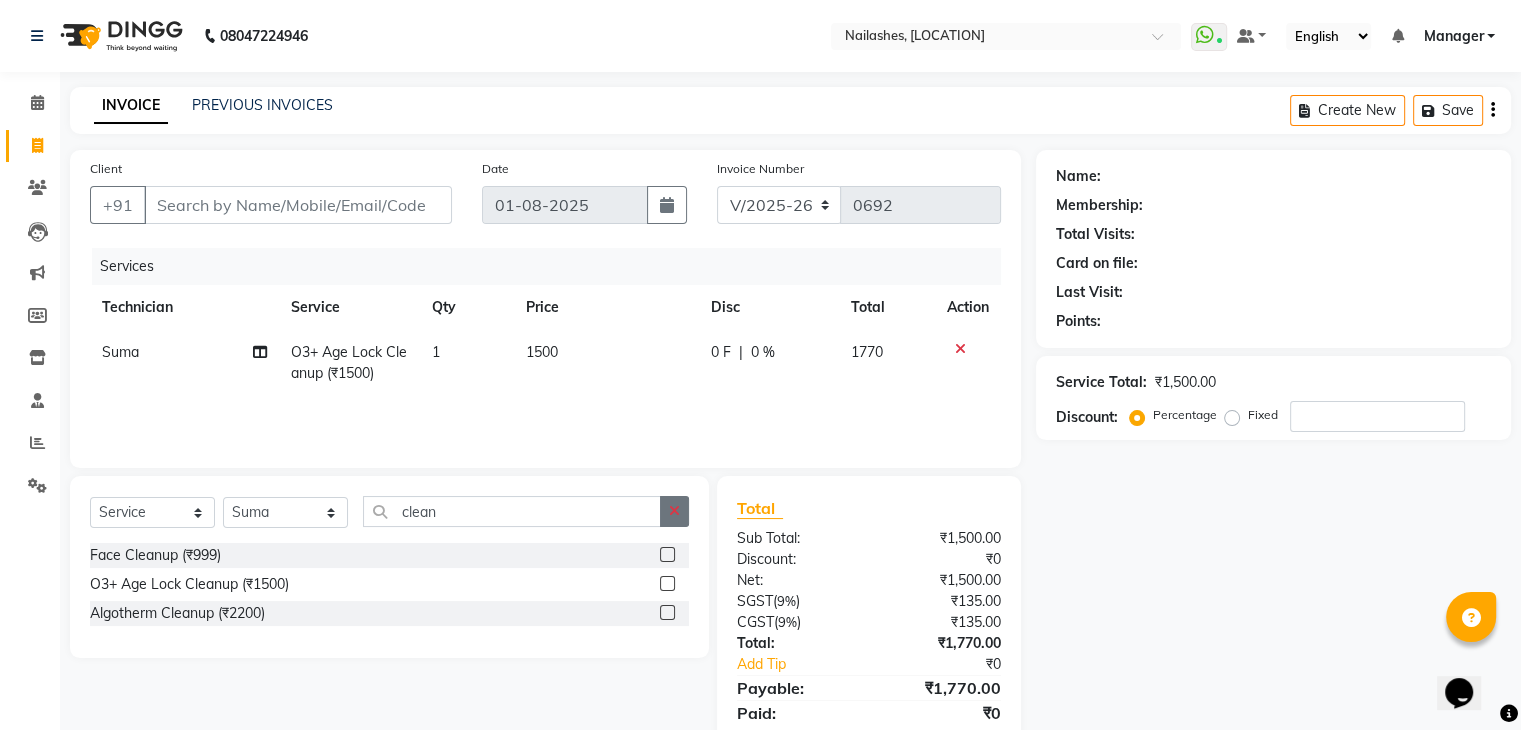click 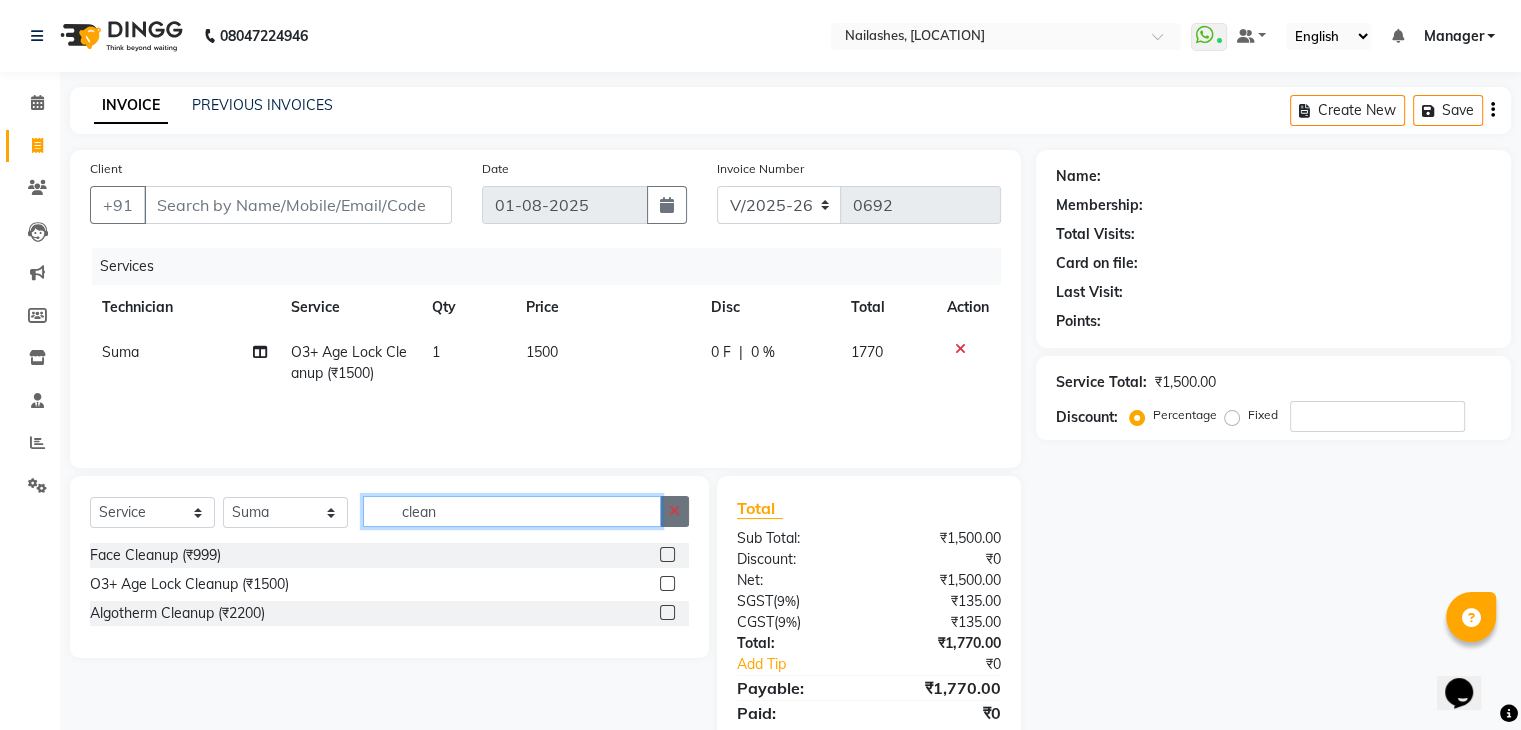 type 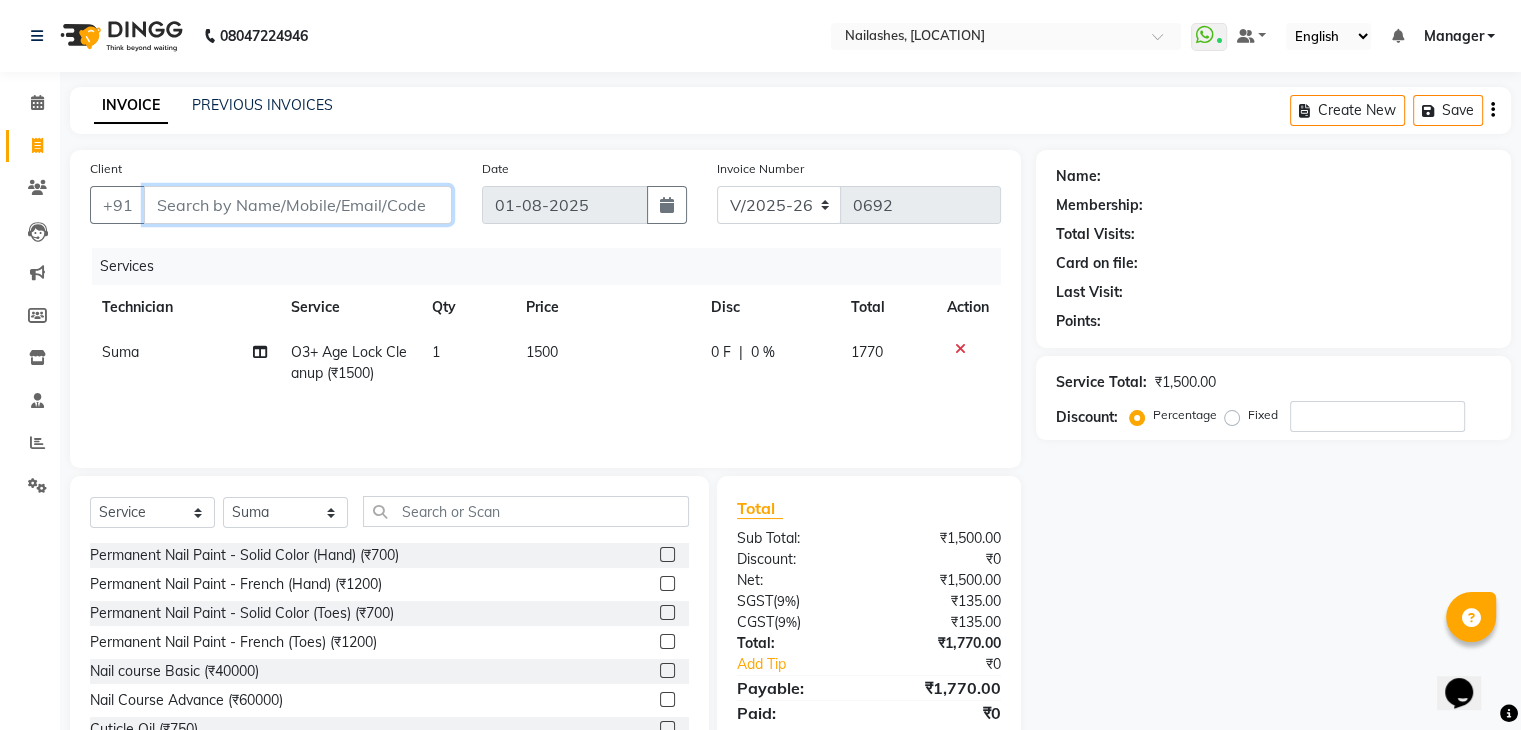click on "Client" at bounding box center (298, 205) 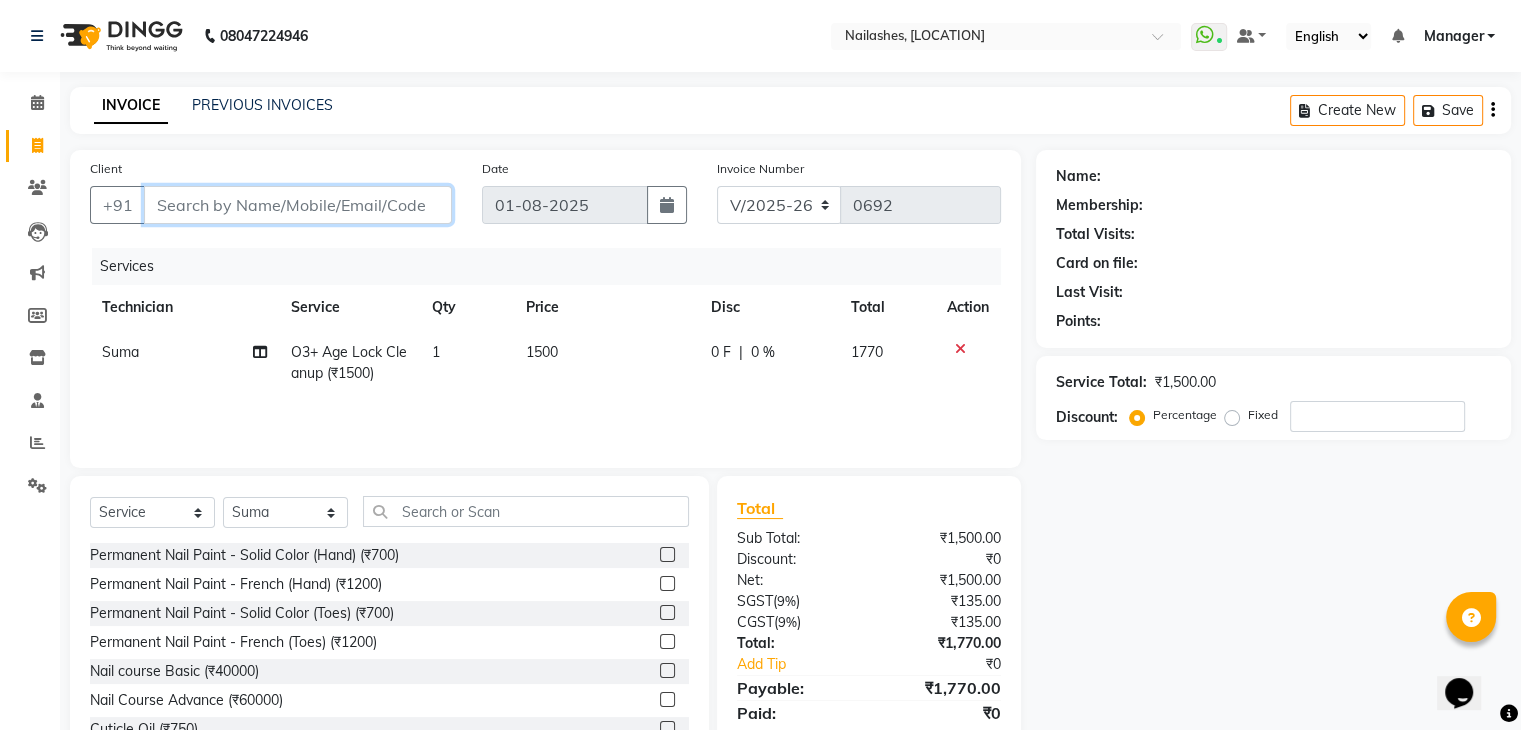 click on "Client" at bounding box center [298, 205] 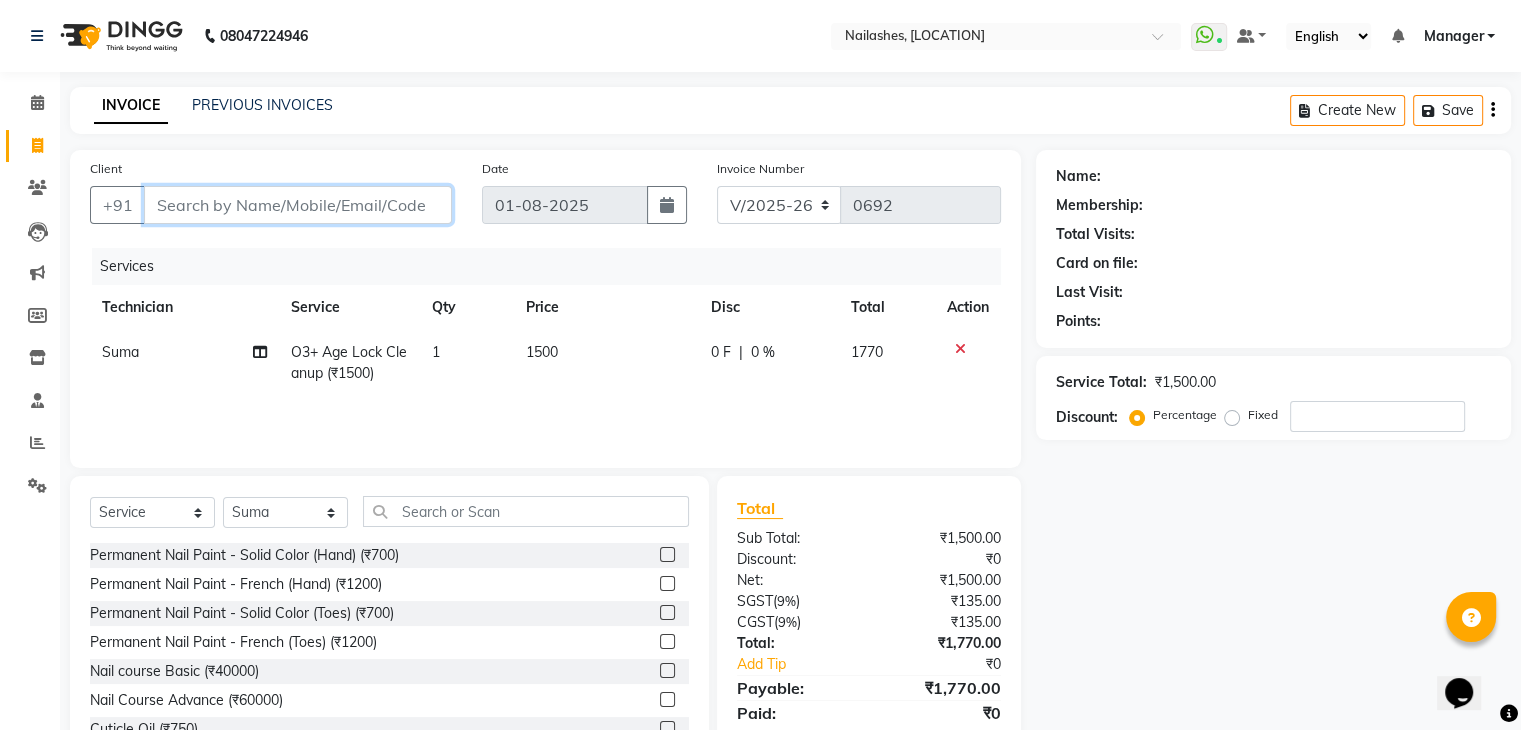 type on "9" 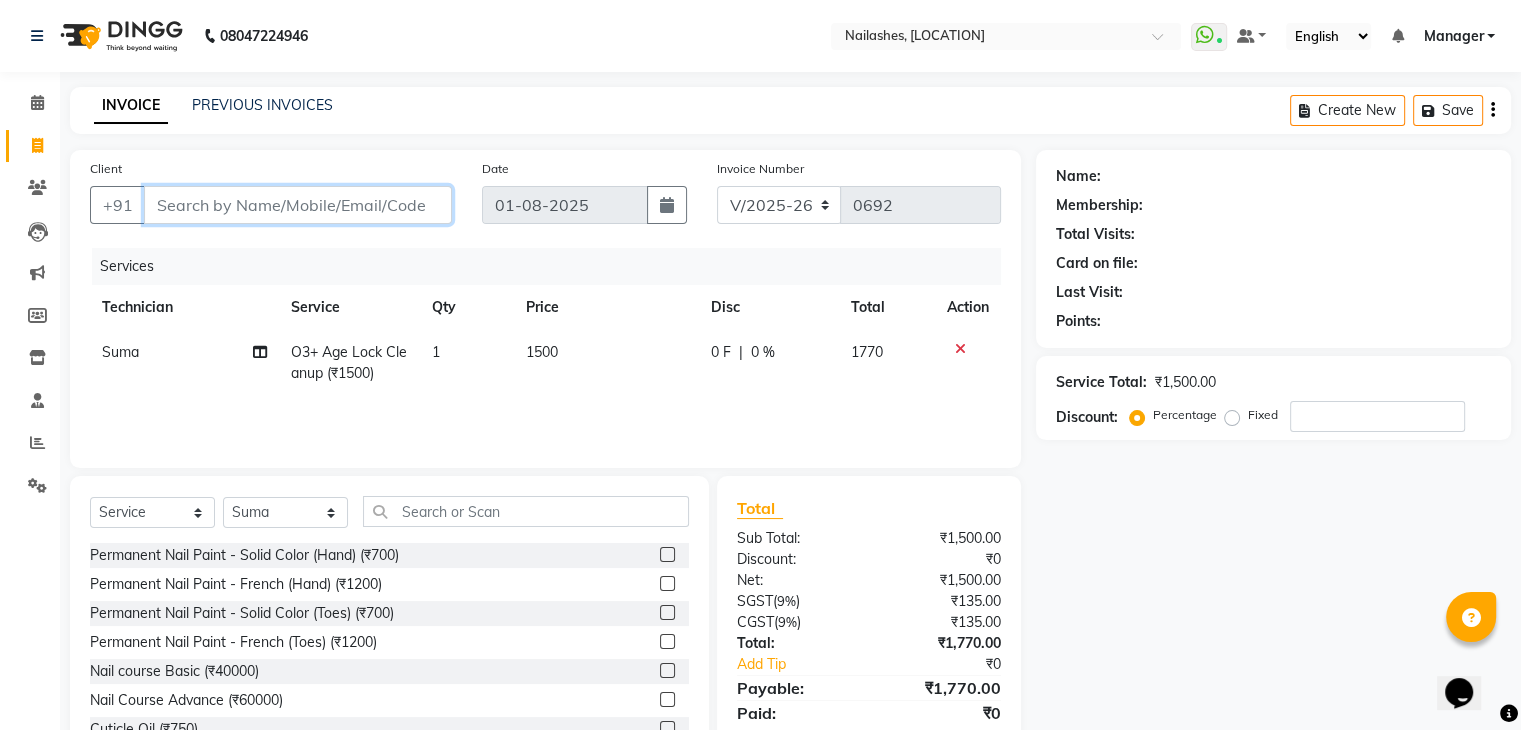 type on "0" 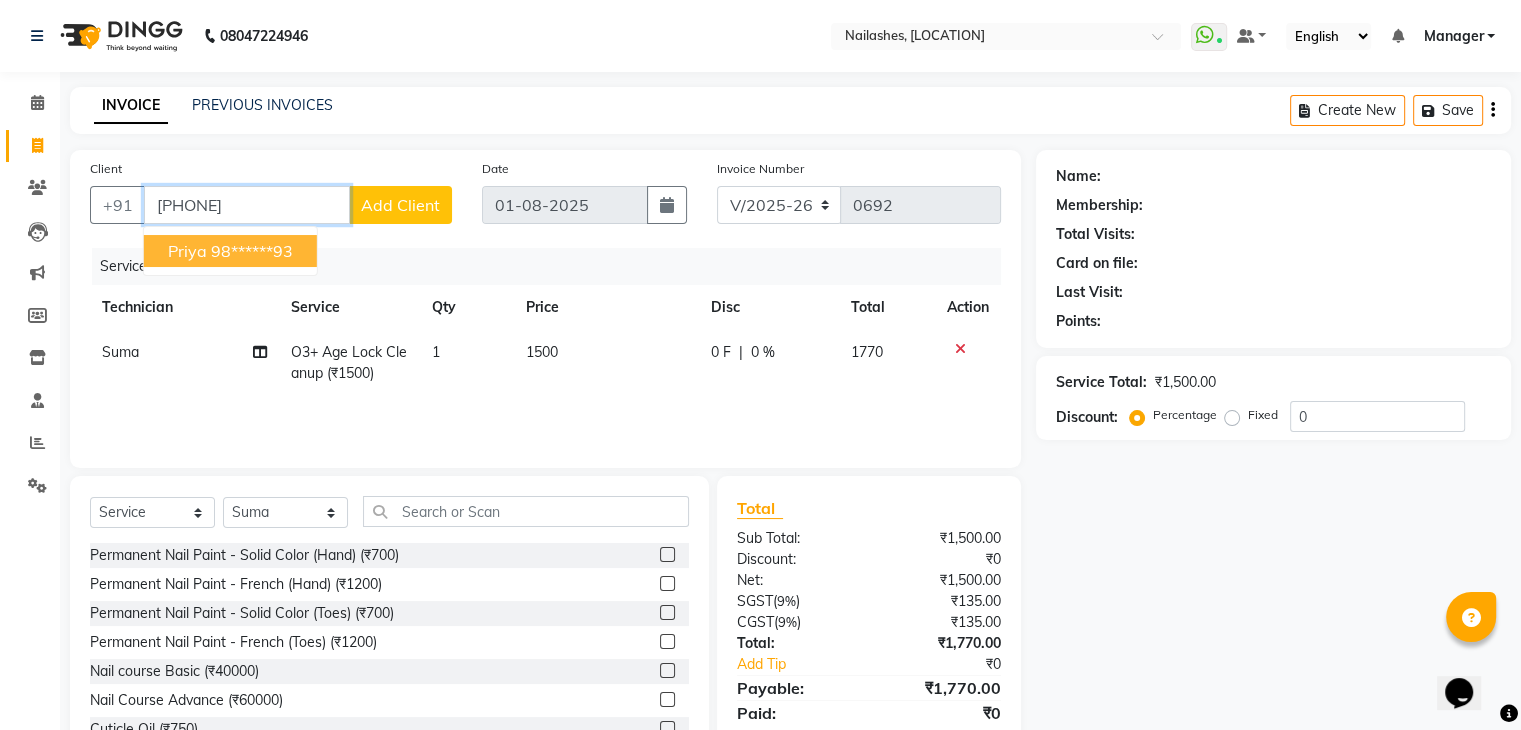 click on "98******93" at bounding box center (252, 251) 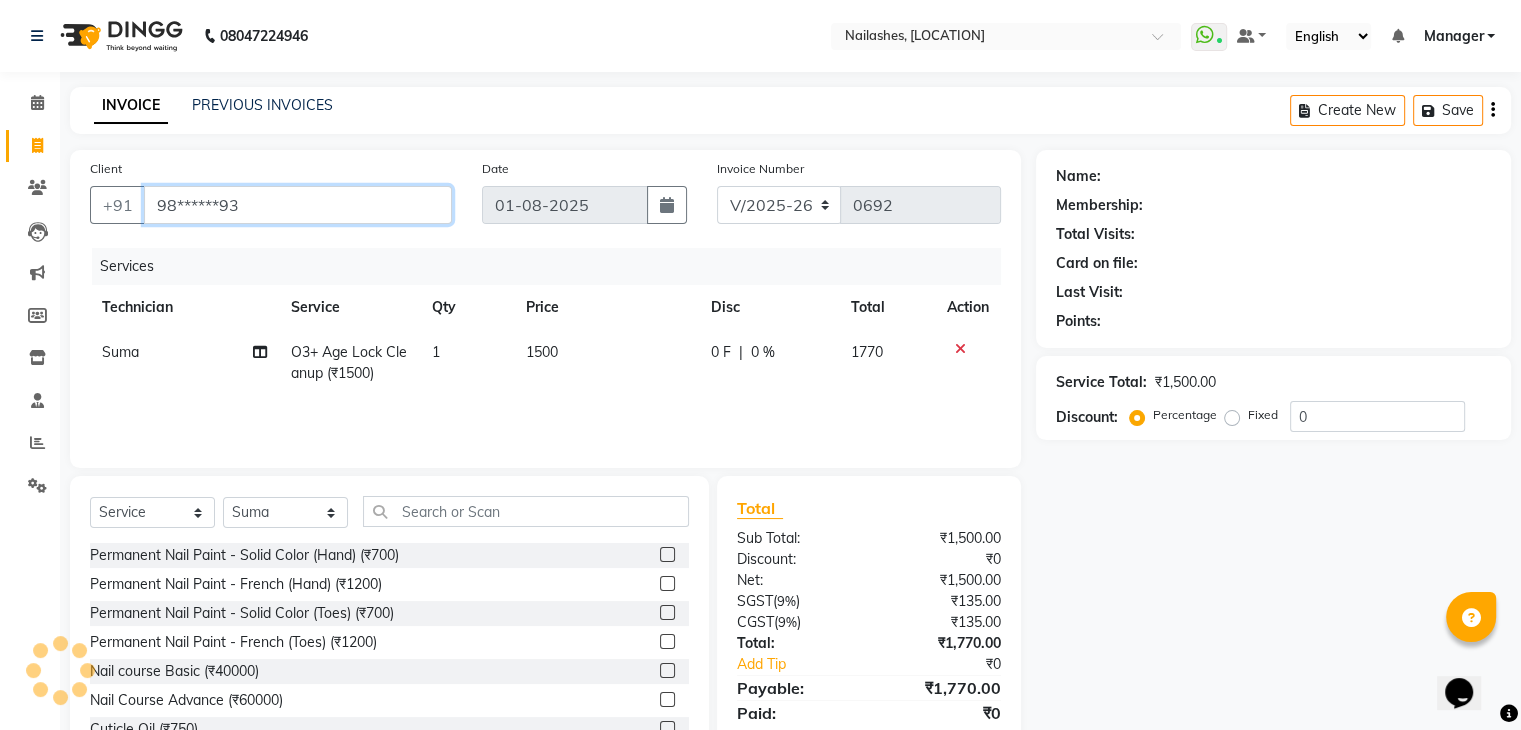 type on "98******93" 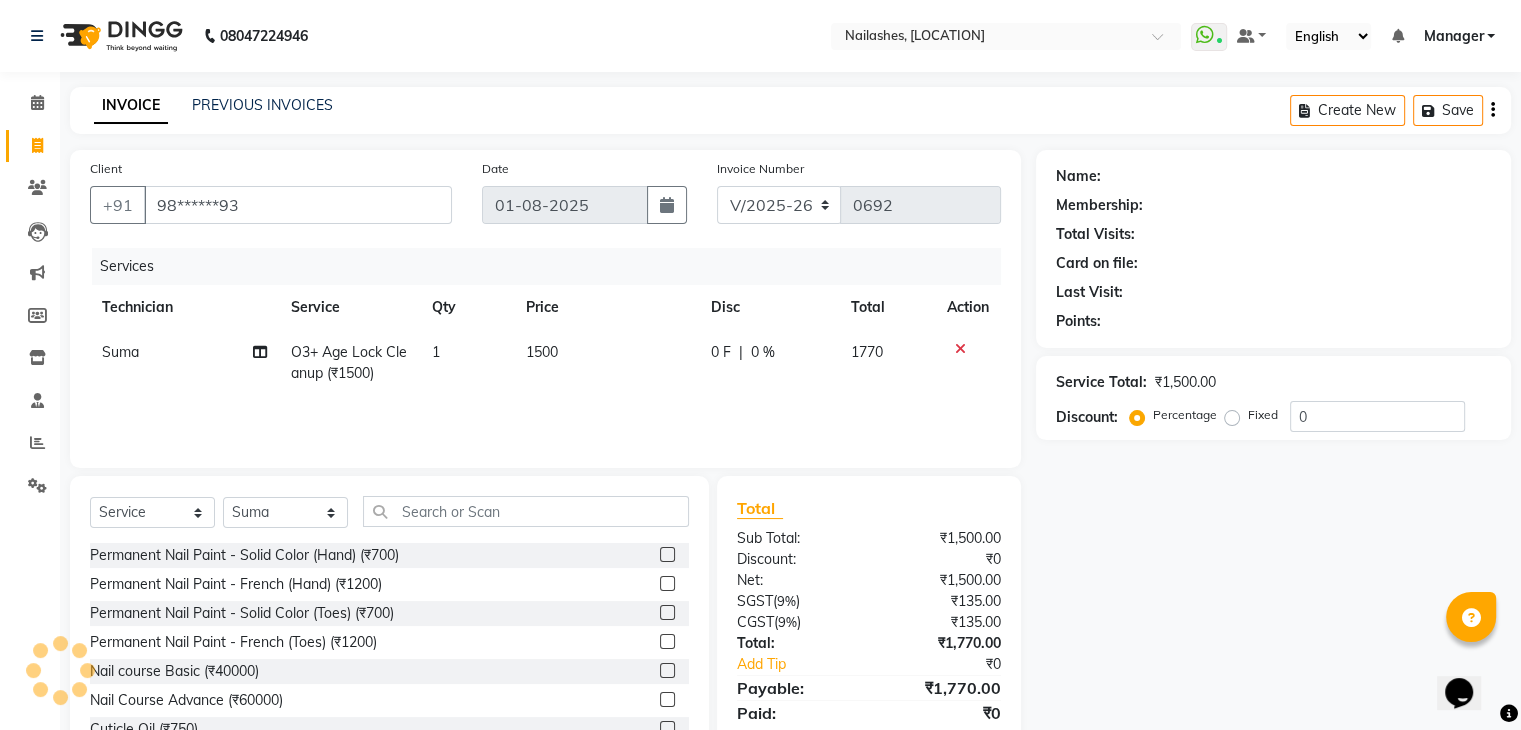 select on "1: Object" 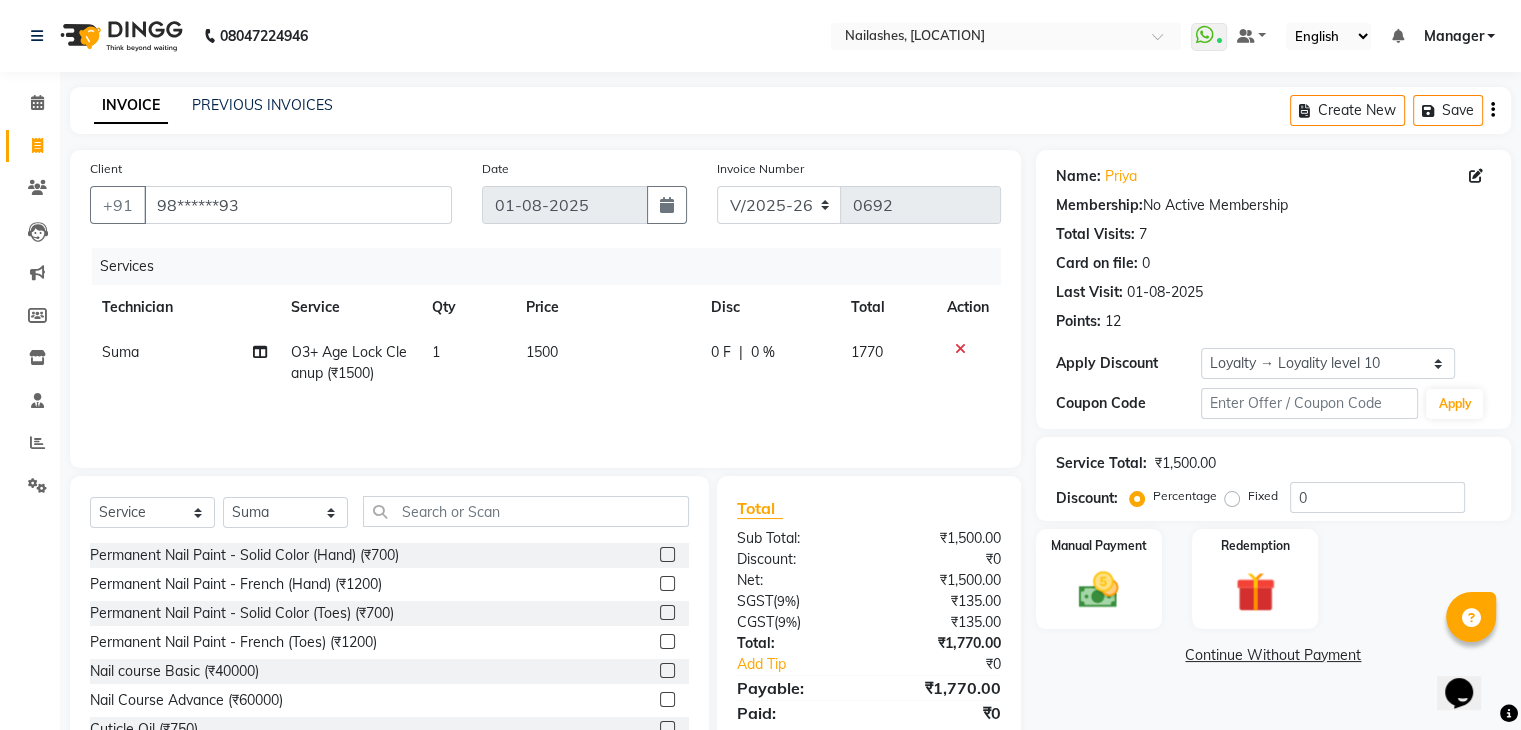 scroll, scrollTop: 72, scrollLeft: 0, axis: vertical 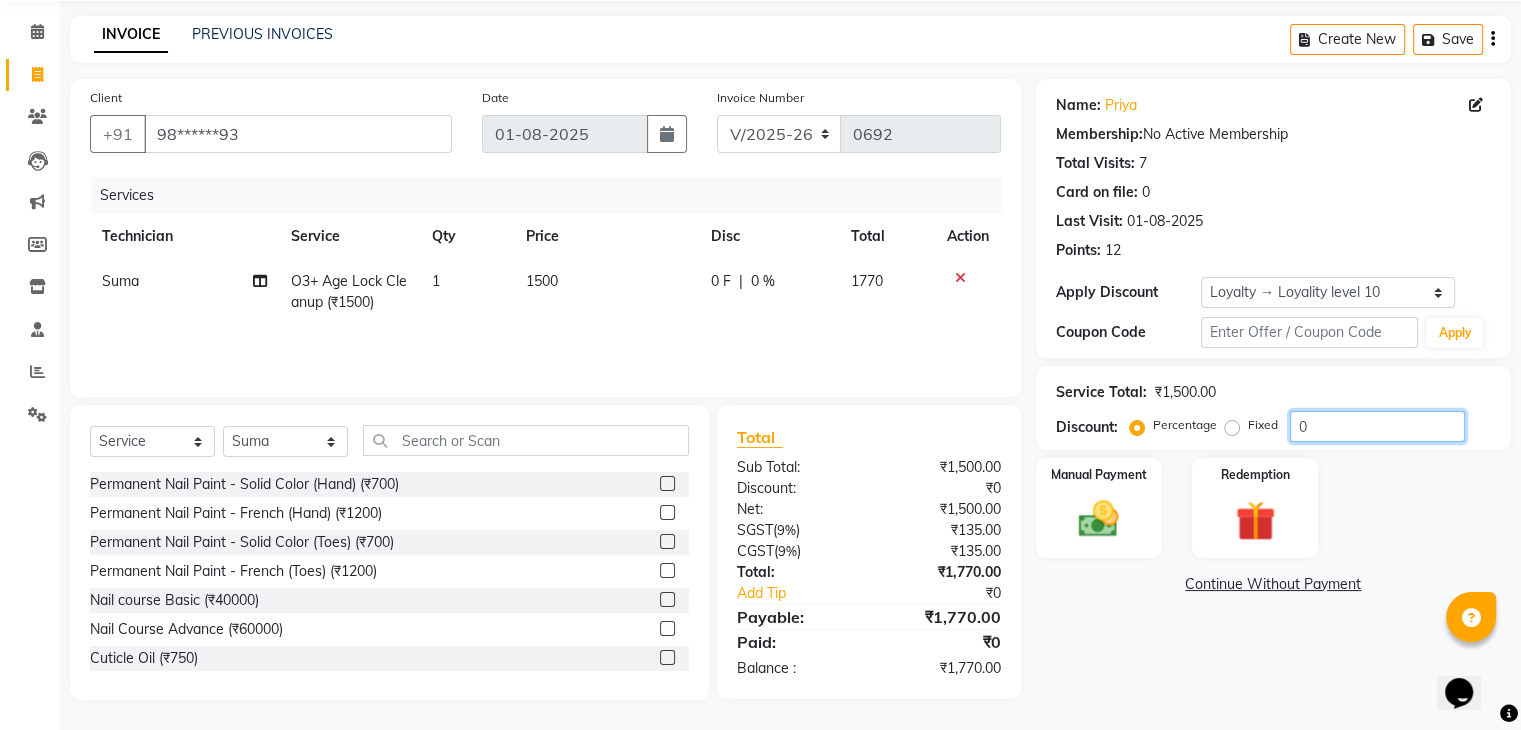 click on "0" 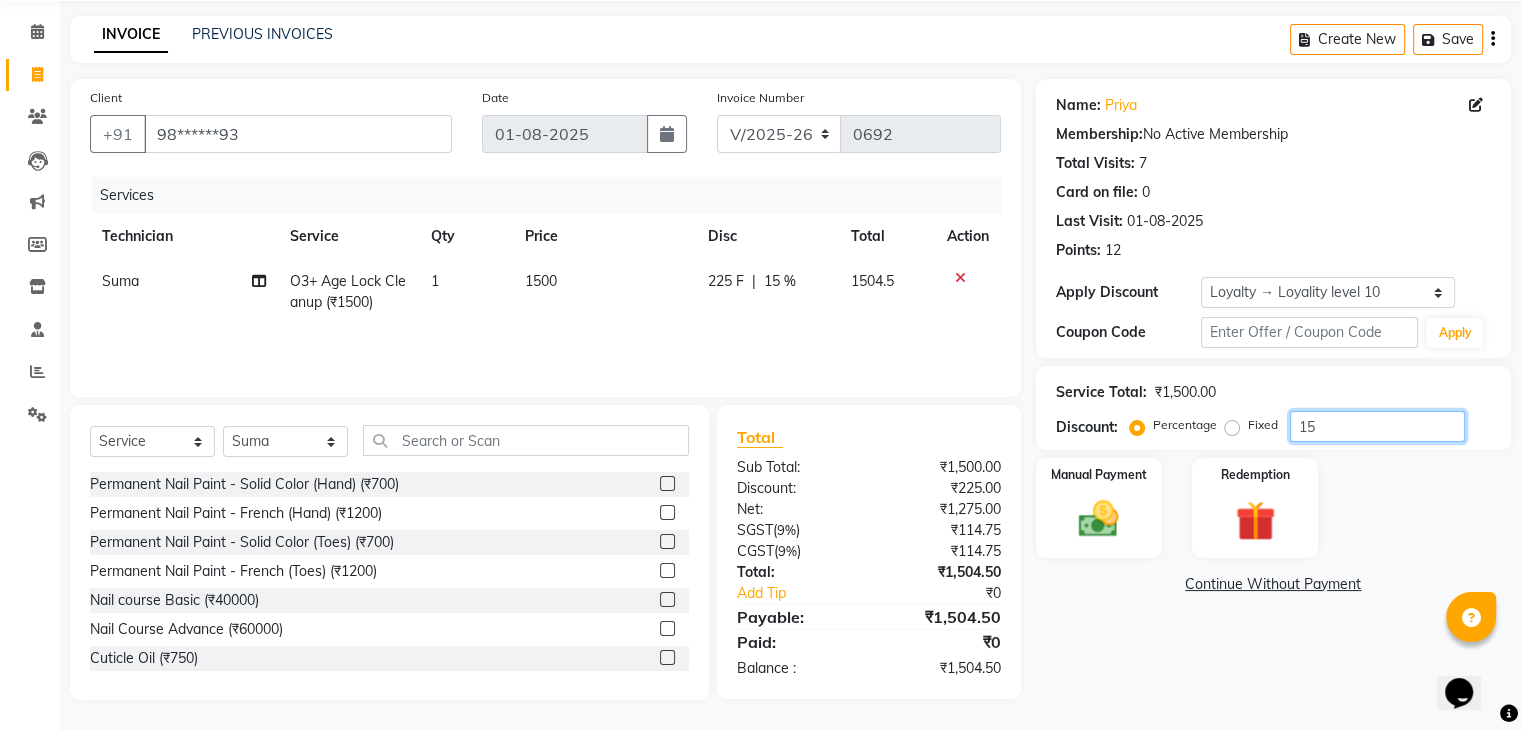 type on "1" 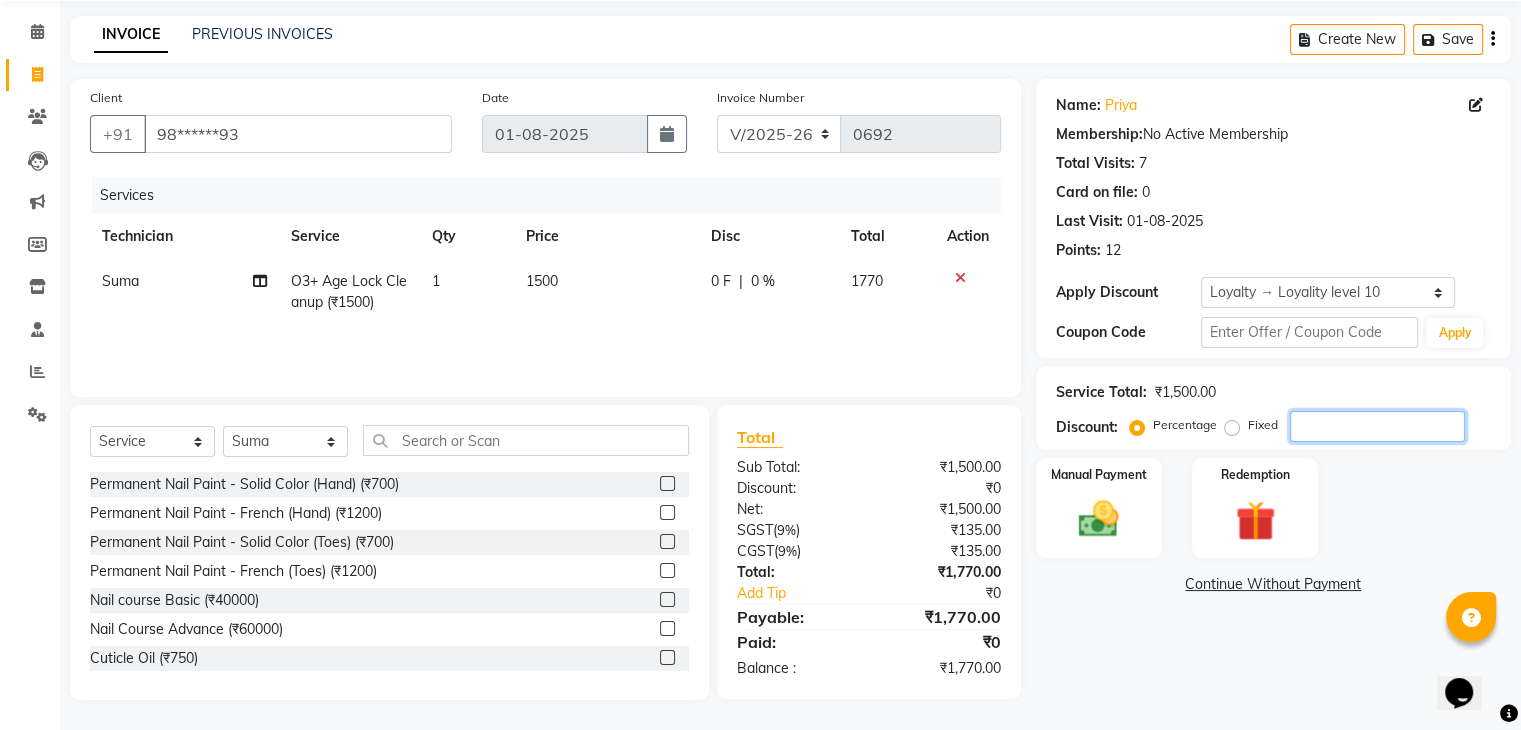 type 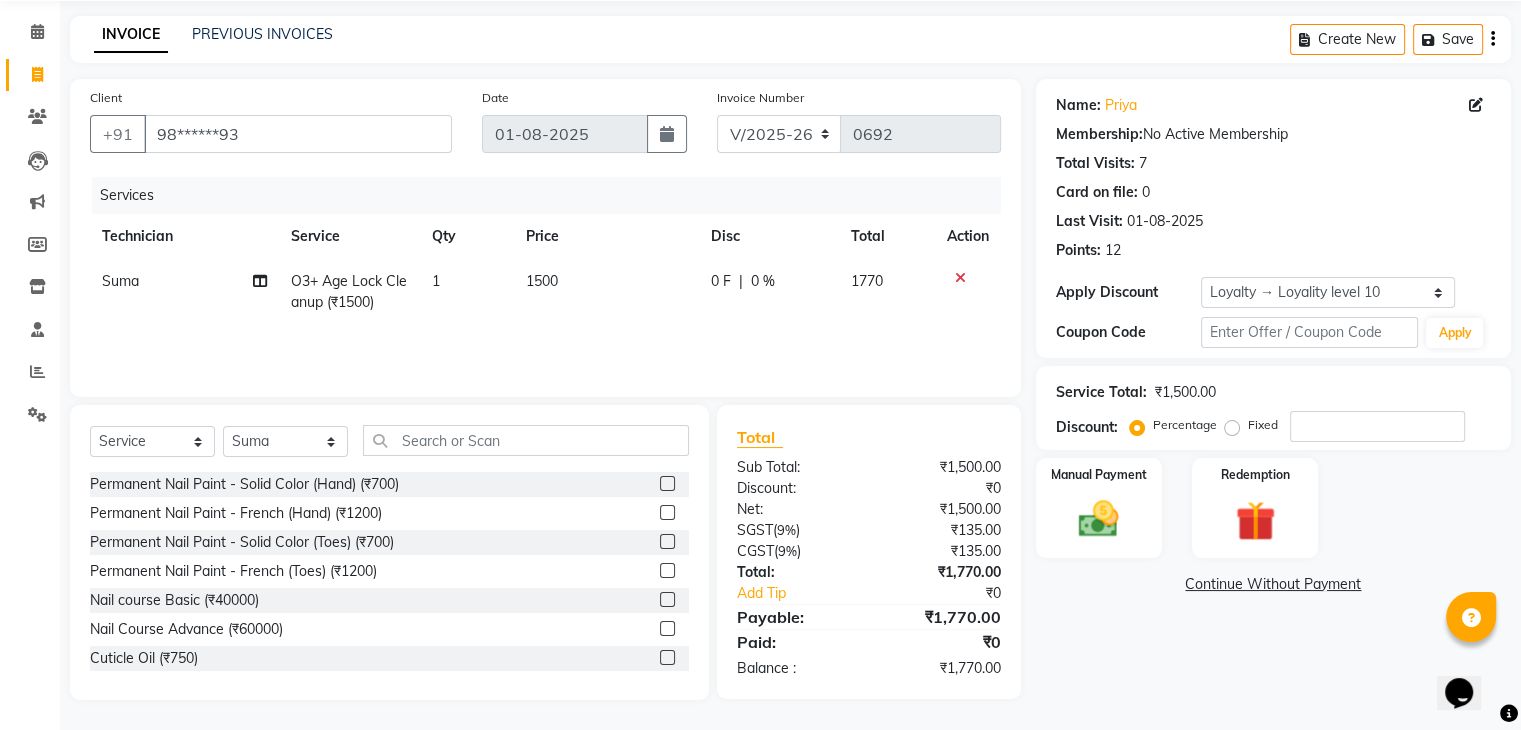 click on "Fixed" 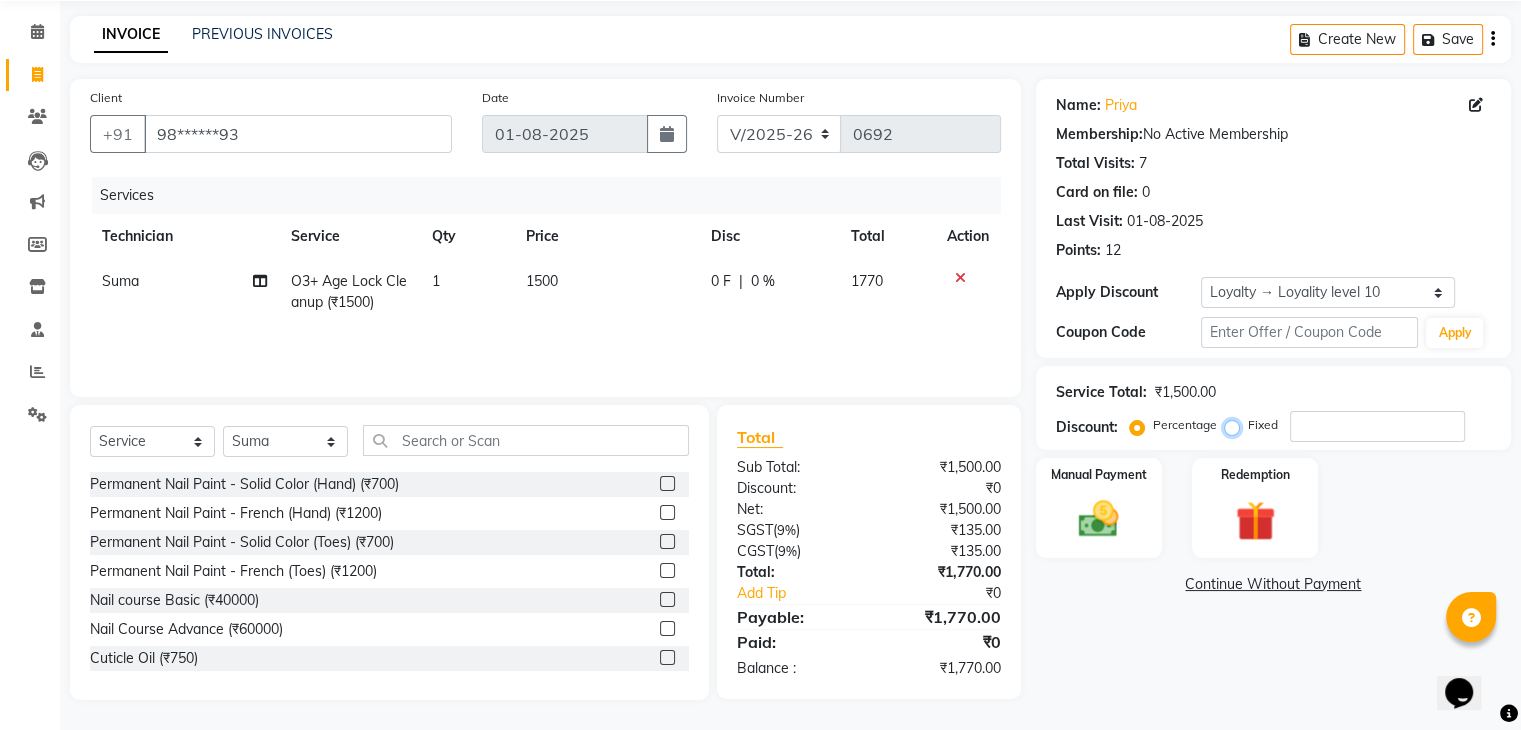 click on "Fixed" at bounding box center (1236, 425) 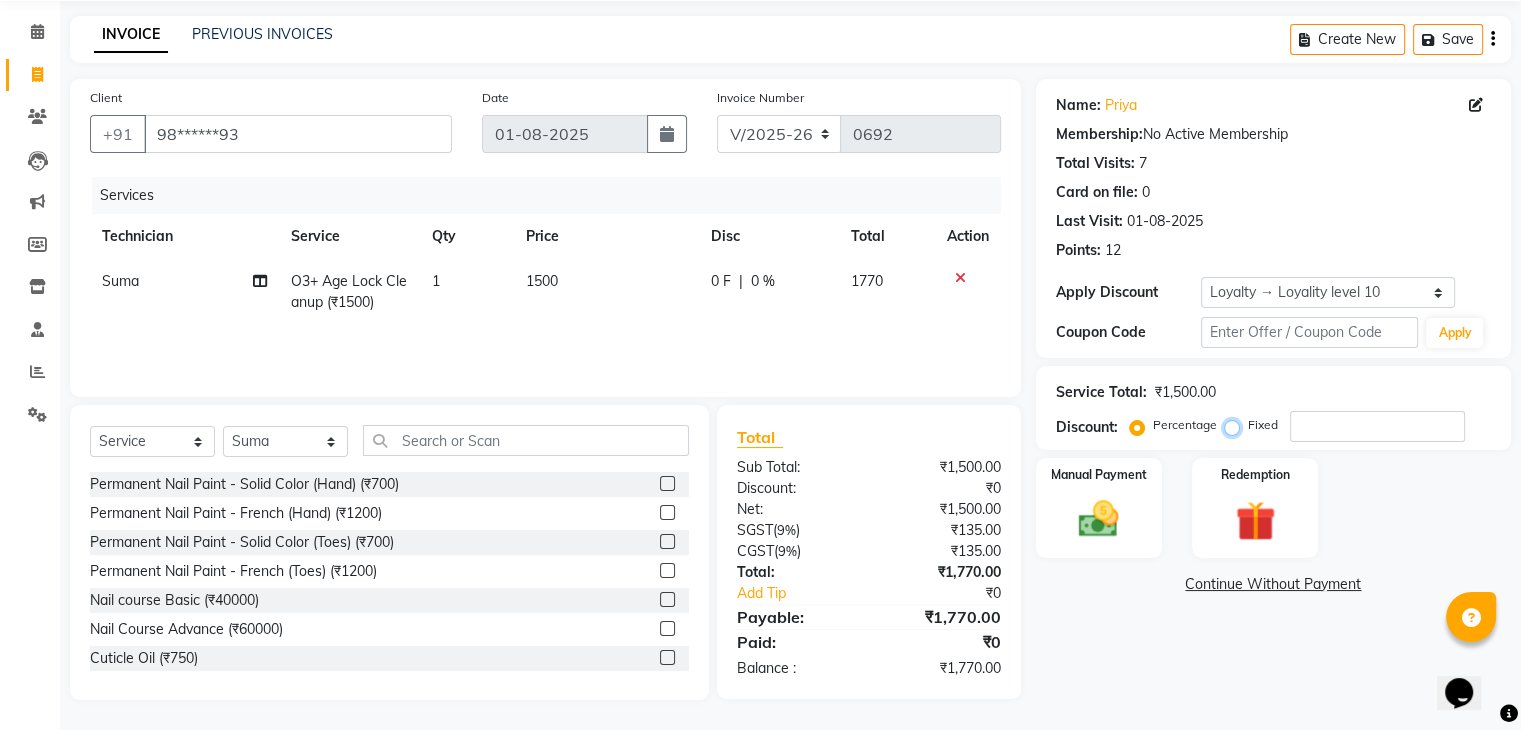 radio on "true" 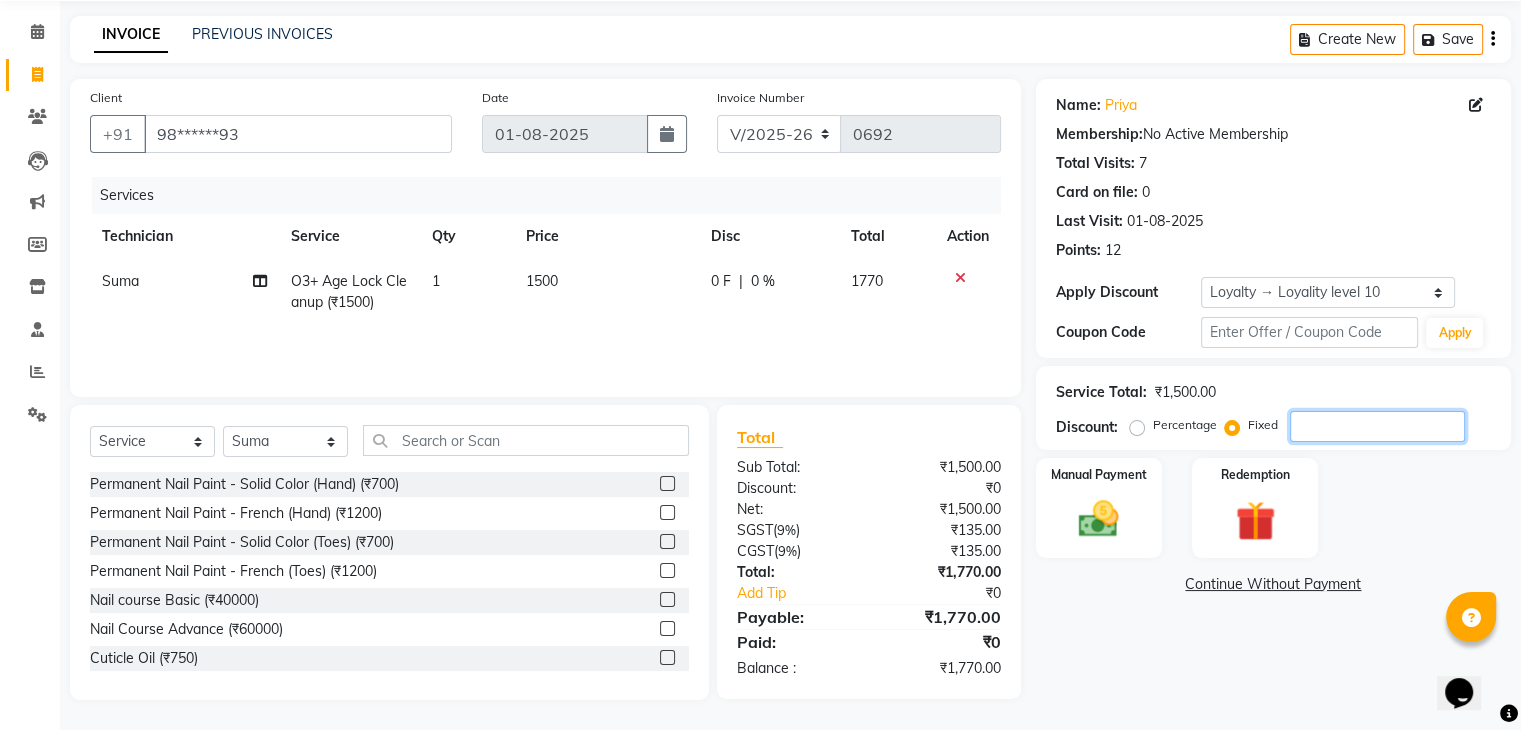 click 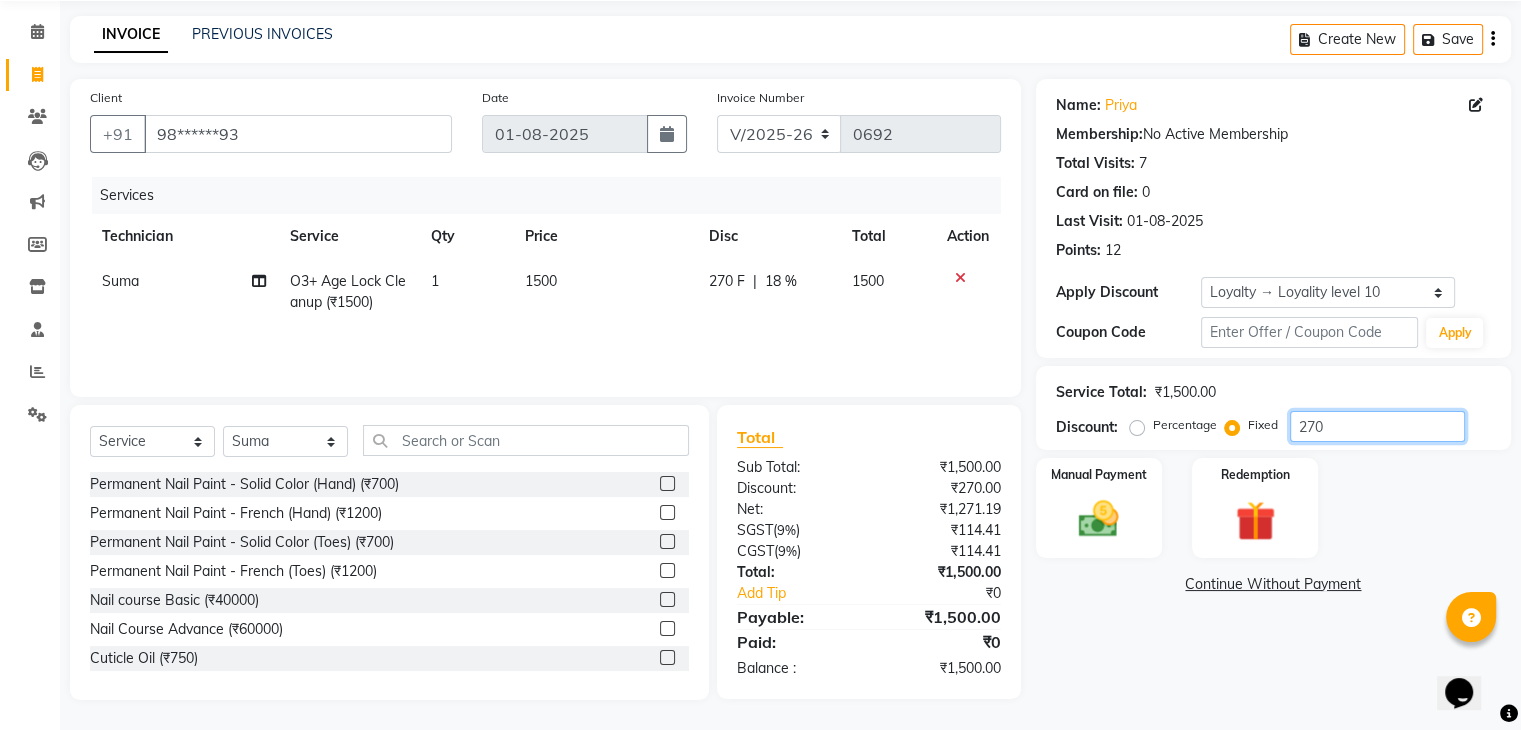 type on "270" 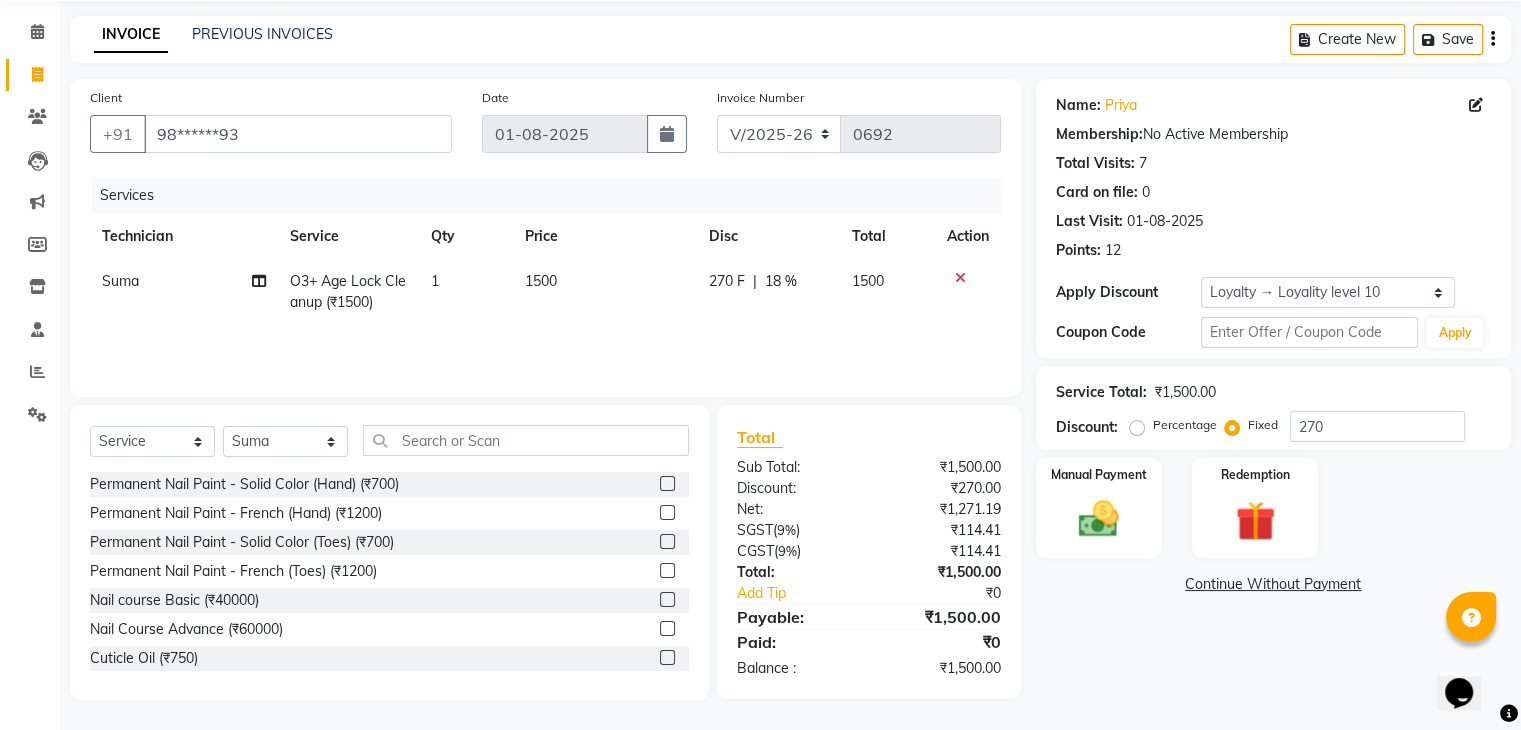 click on "Manual Payment Redemption" 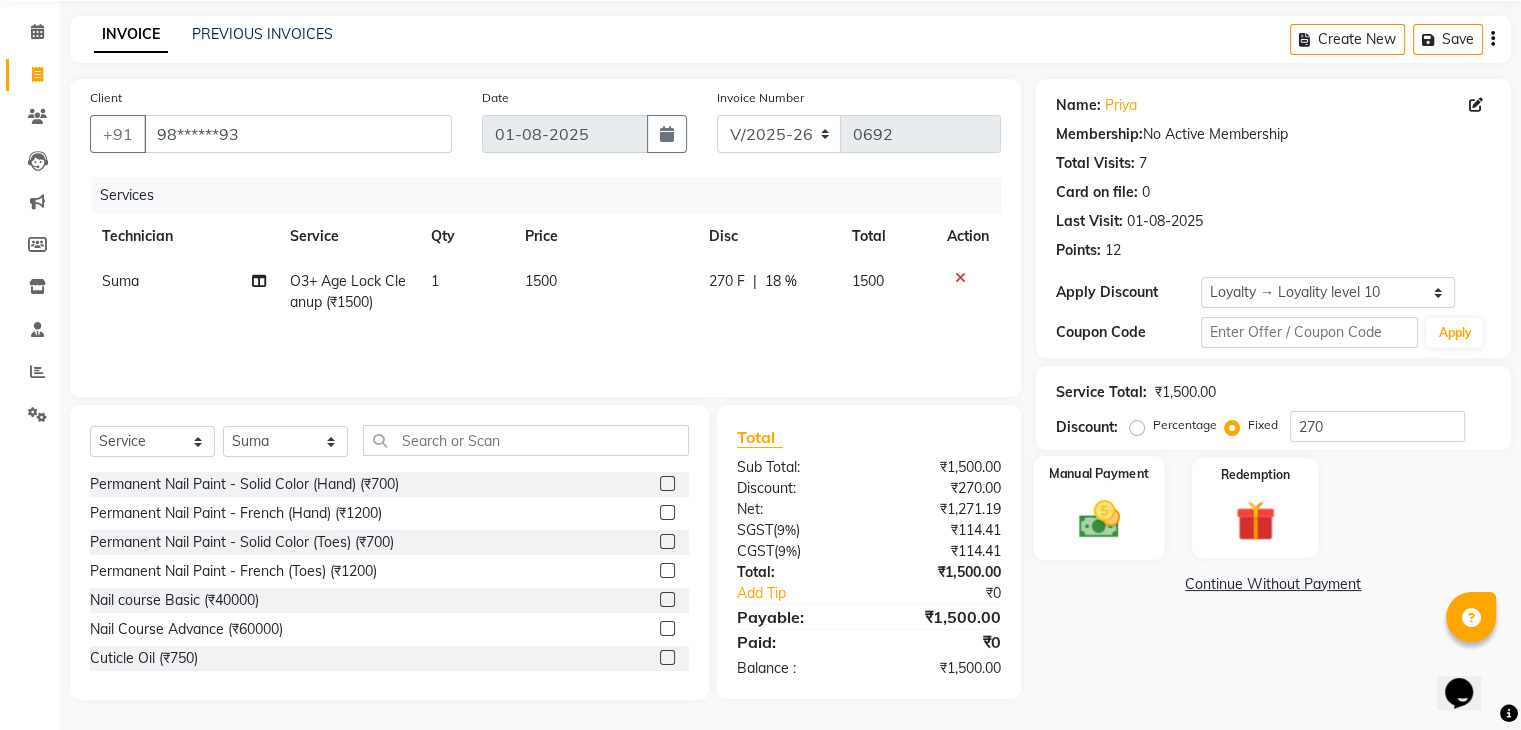 click 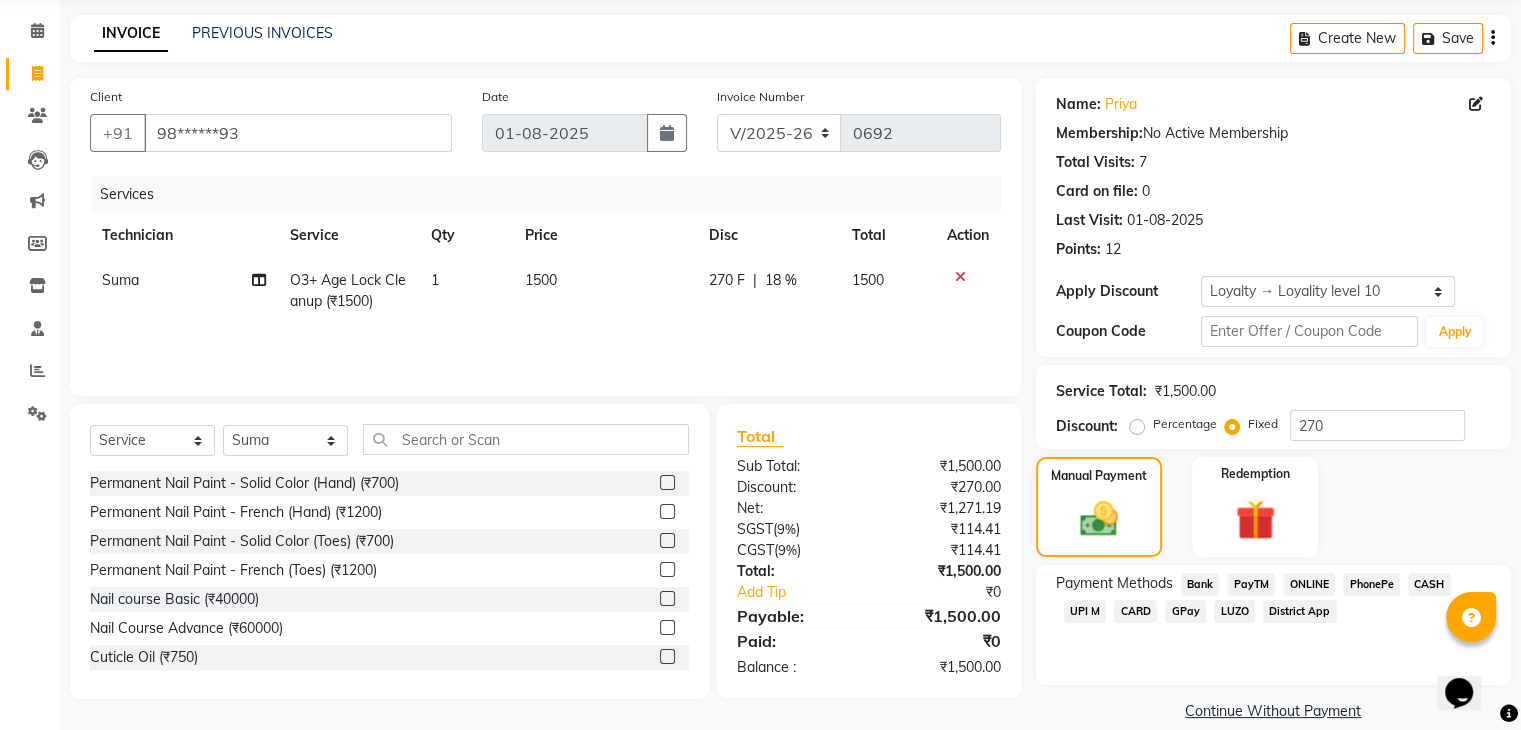 click on "CARD" 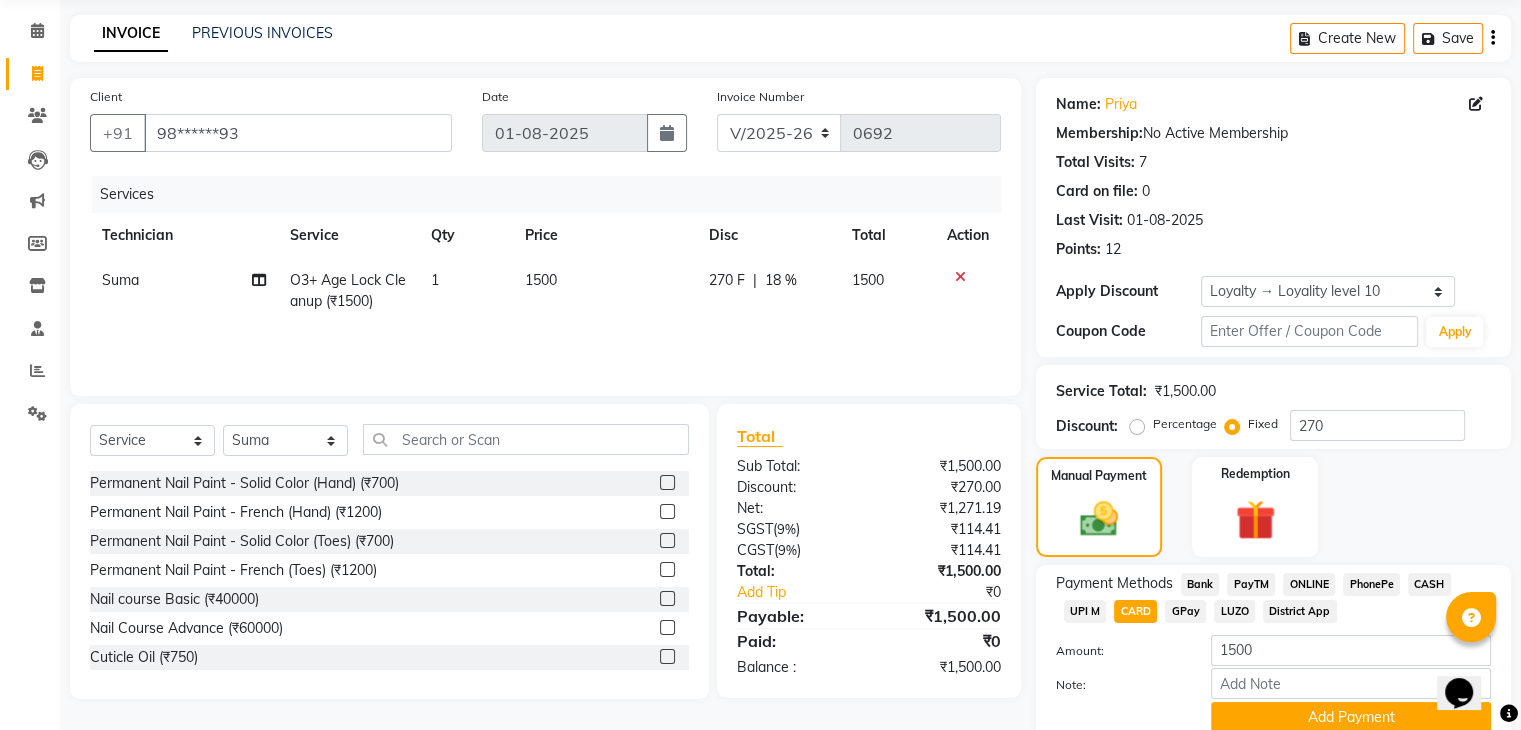 scroll, scrollTop: 156, scrollLeft: 0, axis: vertical 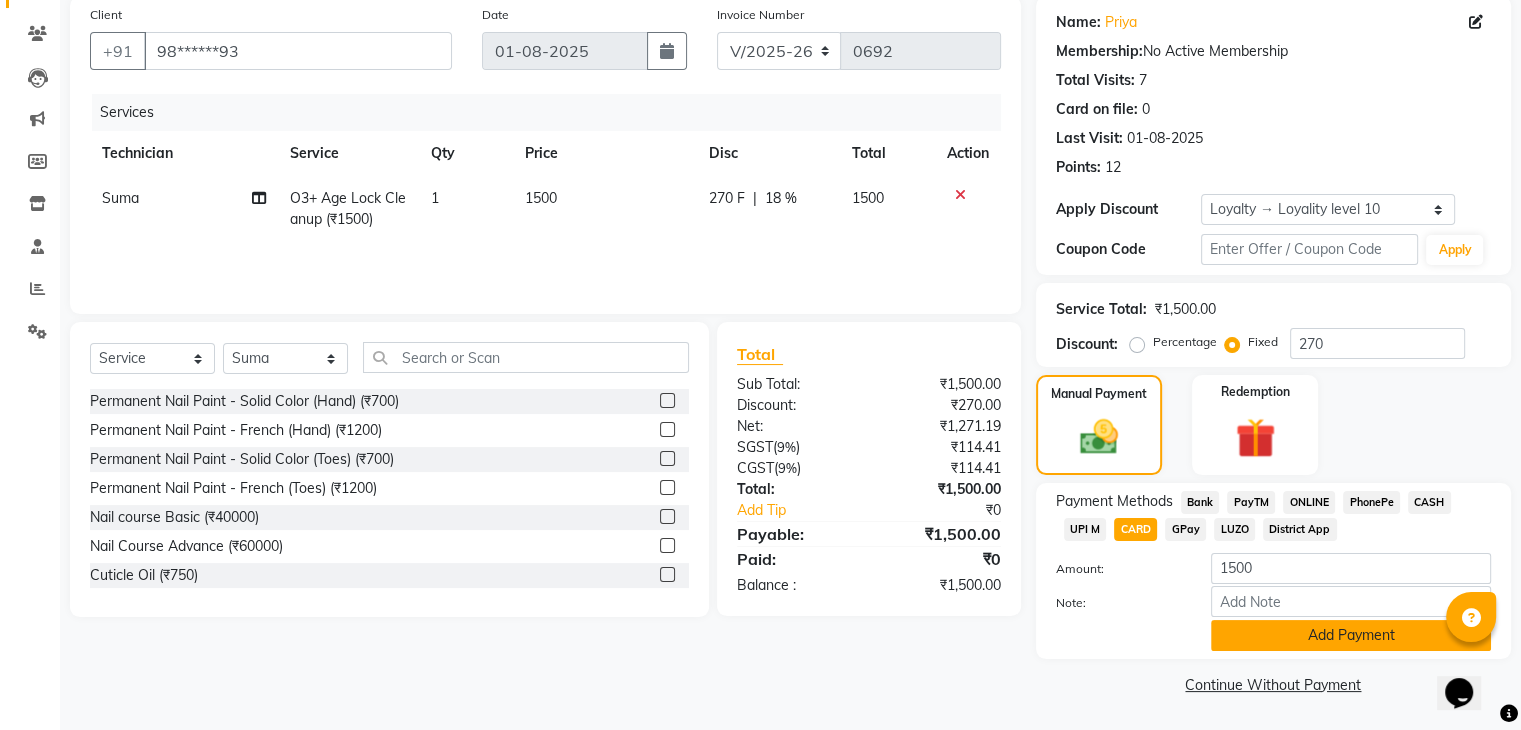 click on "Add Payment" 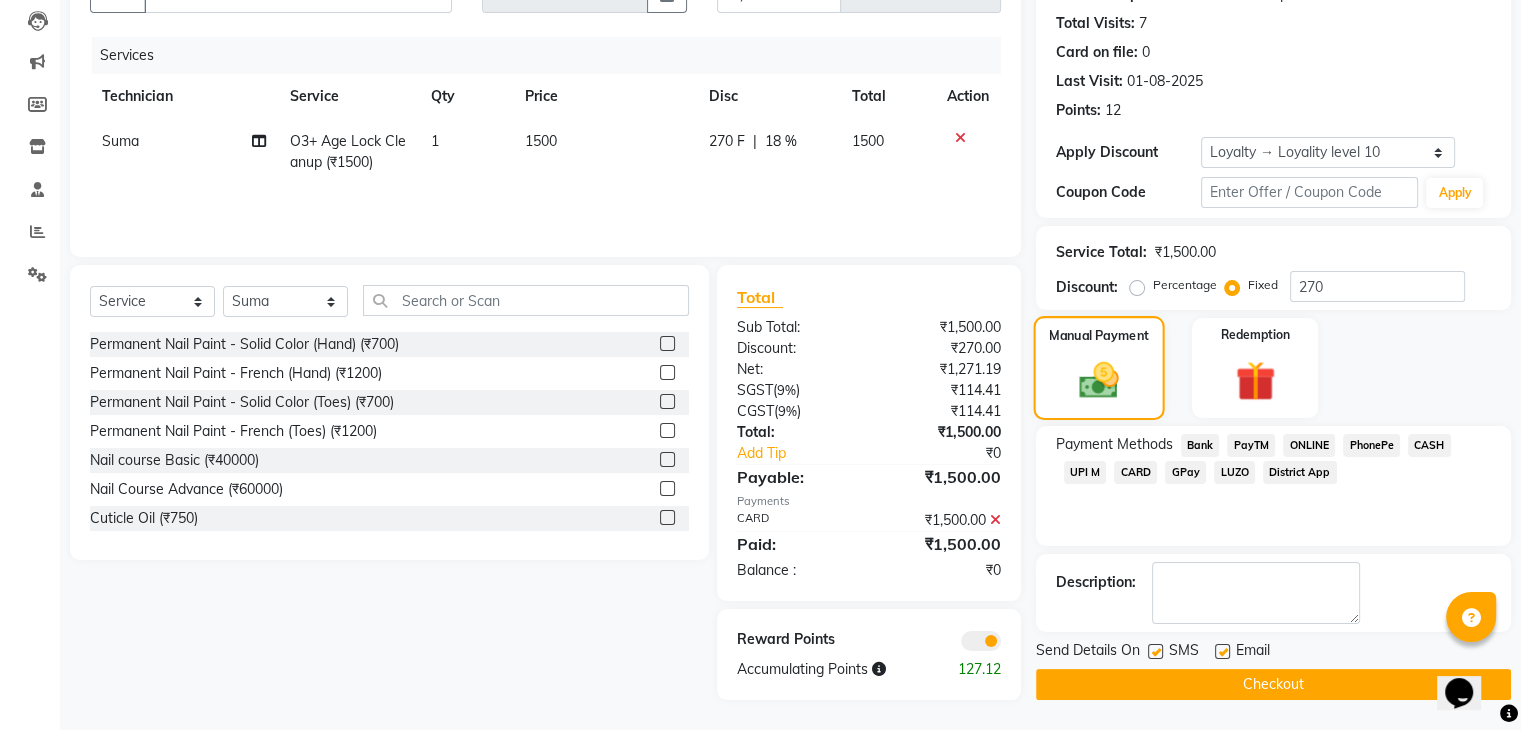 scroll, scrollTop: 234, scrollLeft: 0, axis: vertical 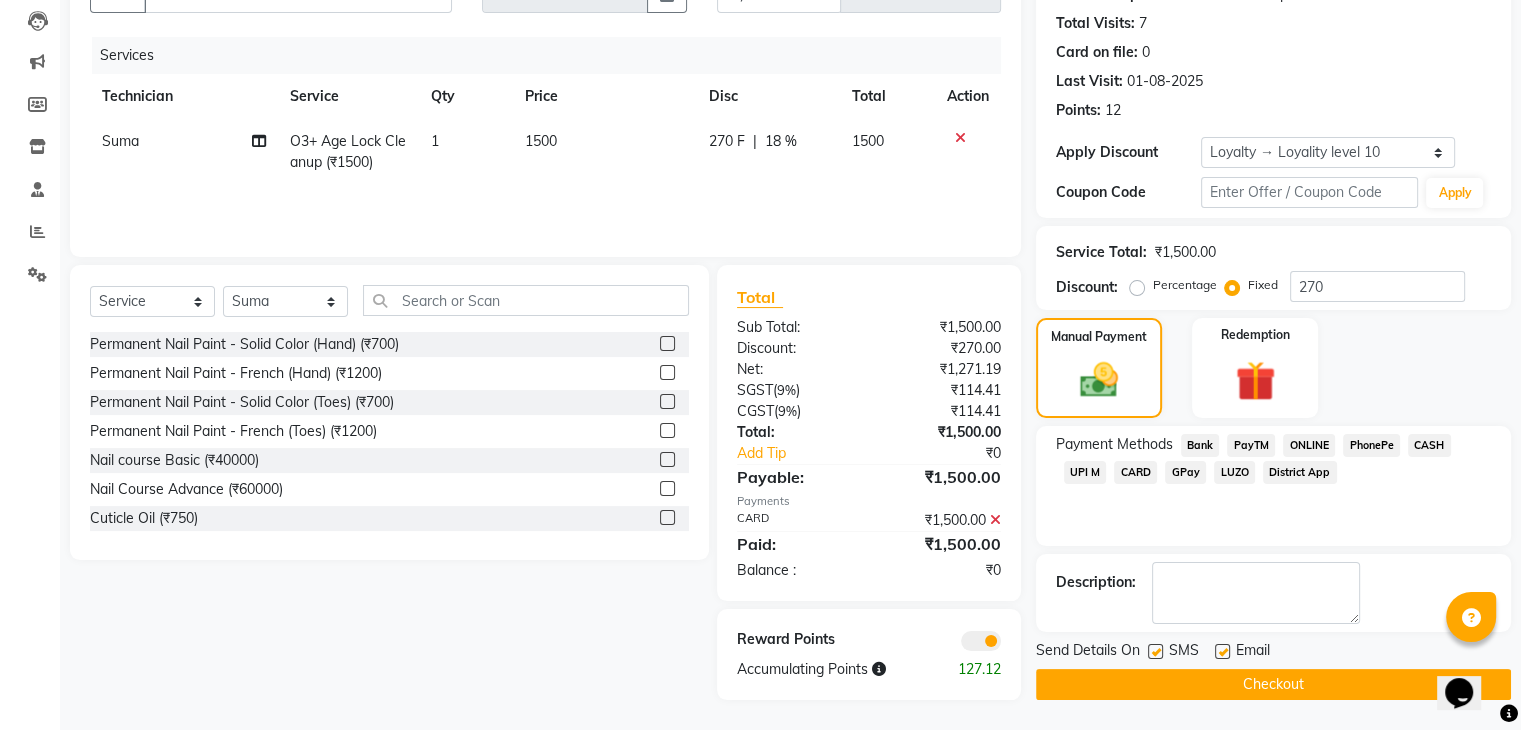 click on "Checkout" 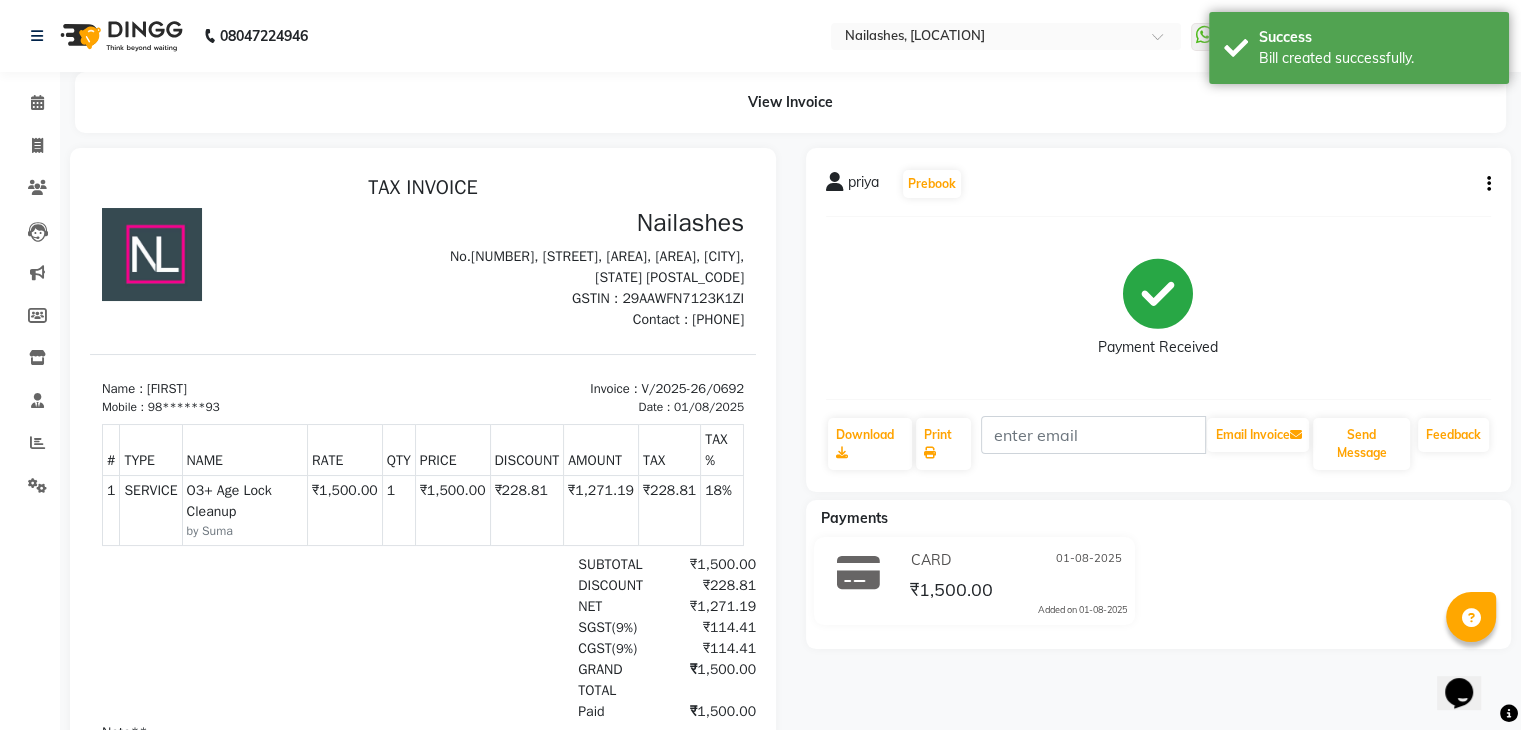 scroll, scrollTop: 0, scrollLeft: 0, axis: both 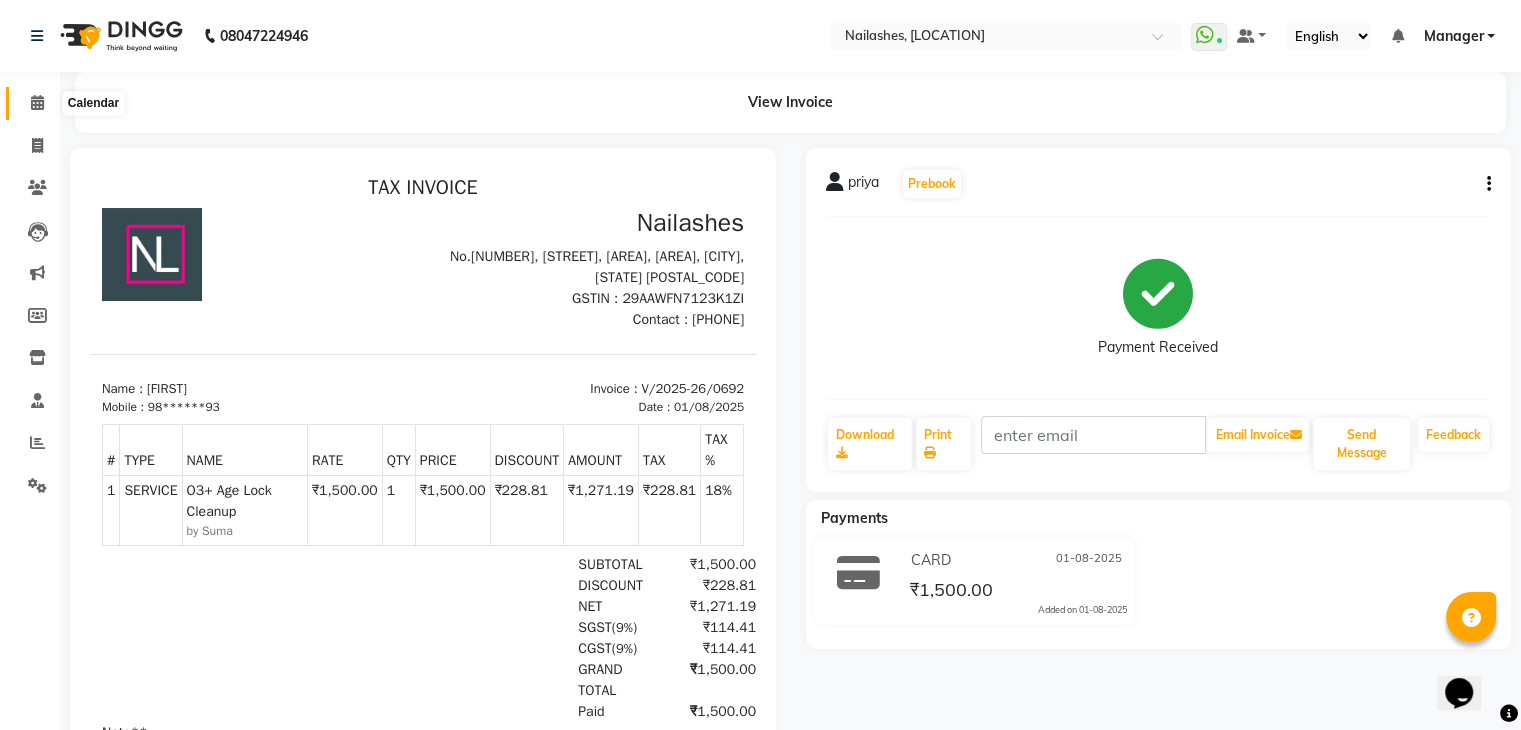 click 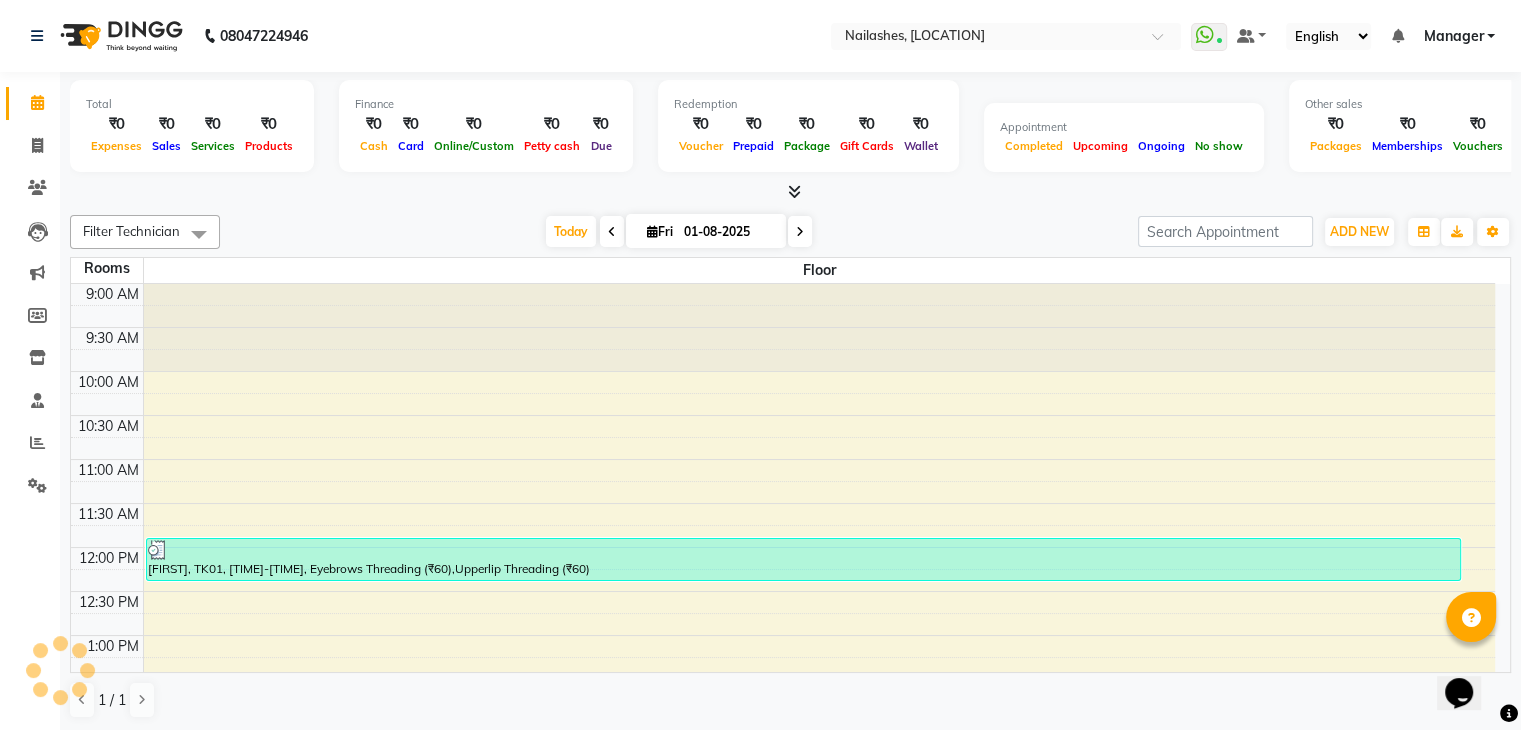 scroll, scrollTop: 744, scrollLeft: 0, axis: vertical 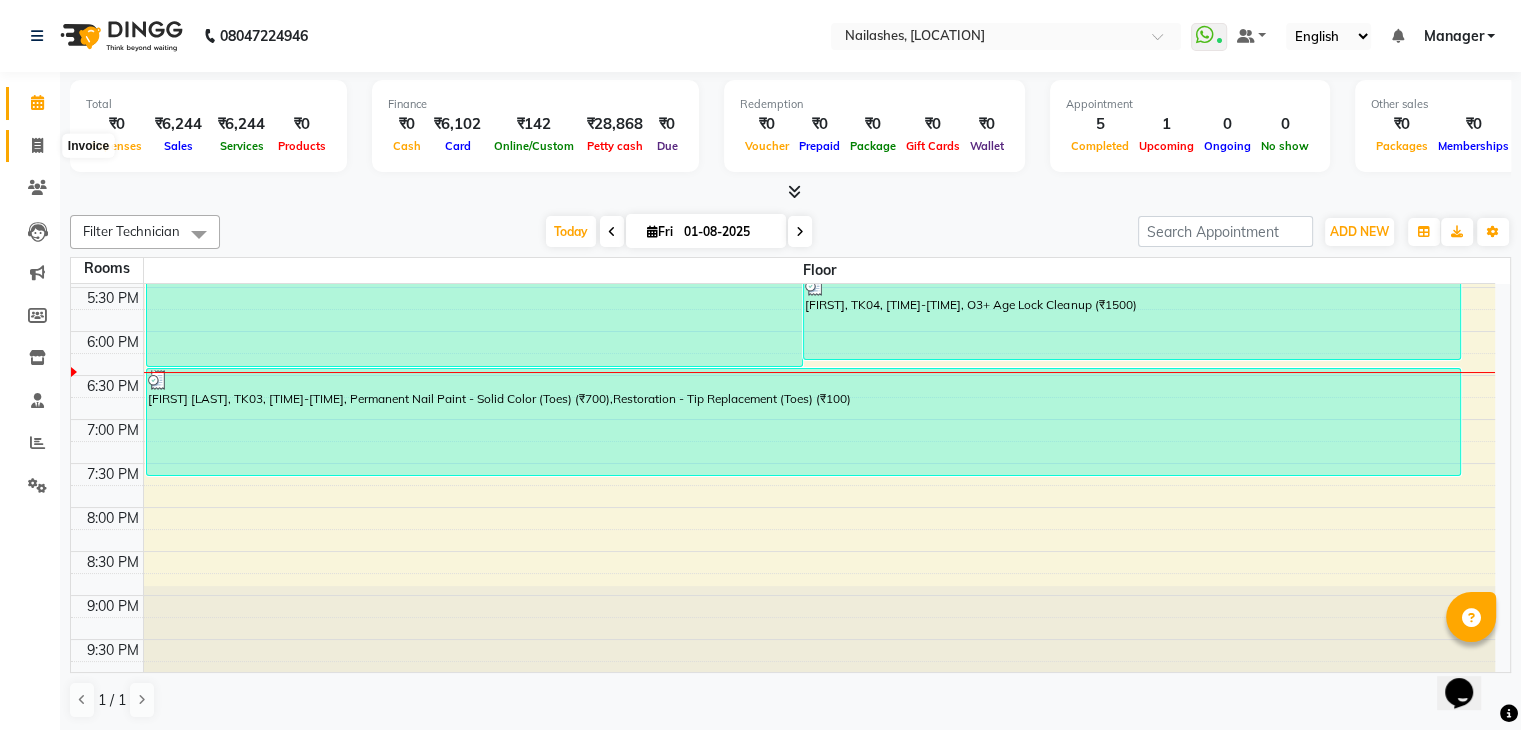 click 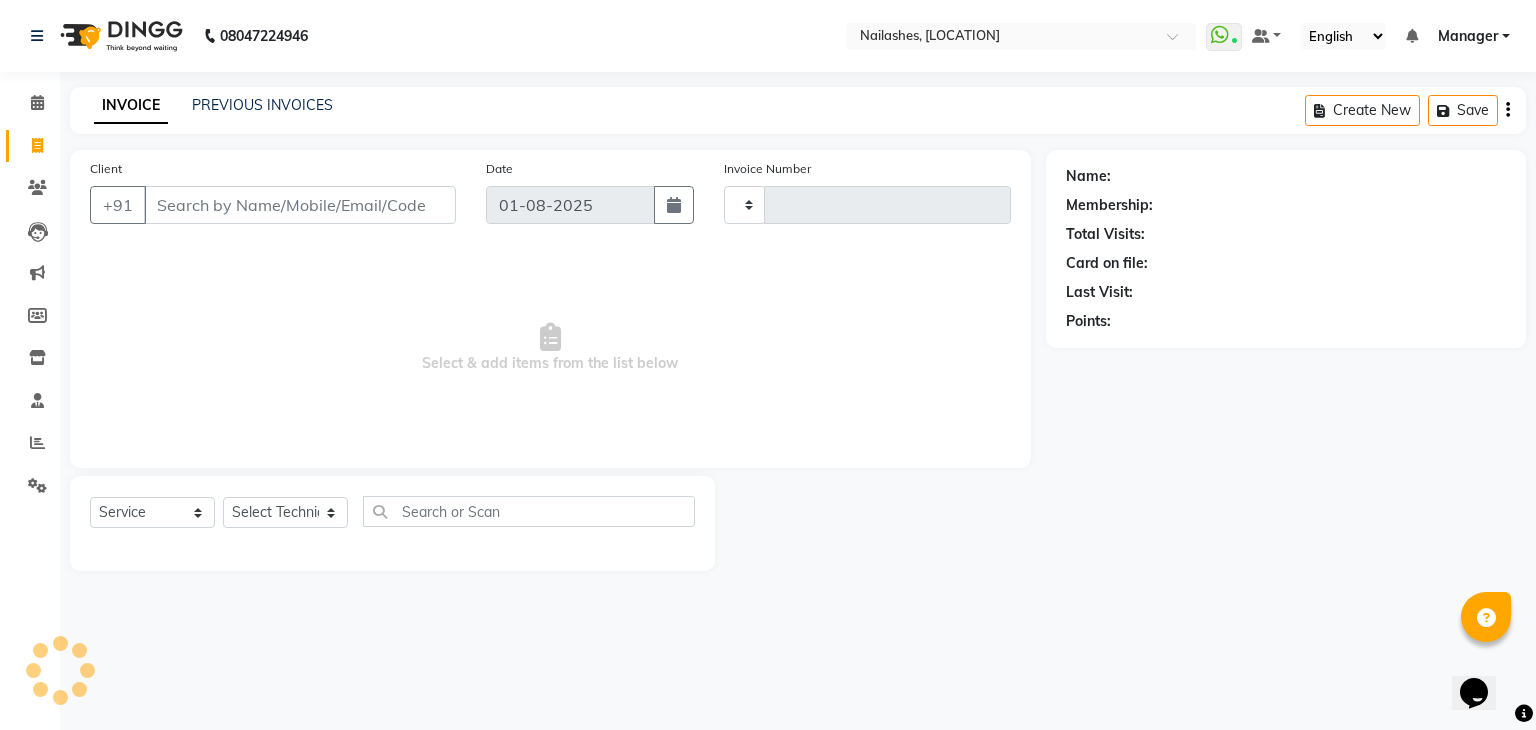 type on "0693" 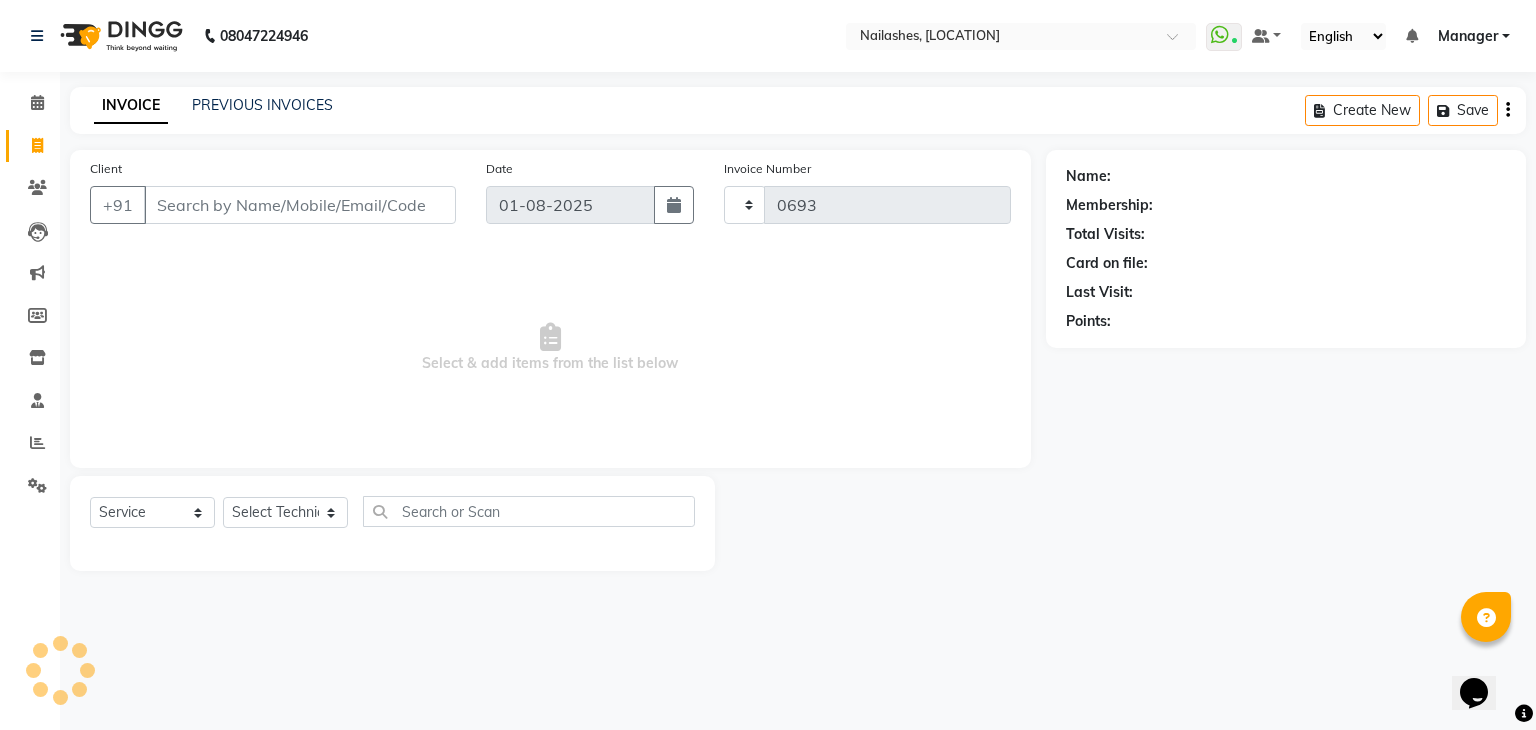 select on "6318" 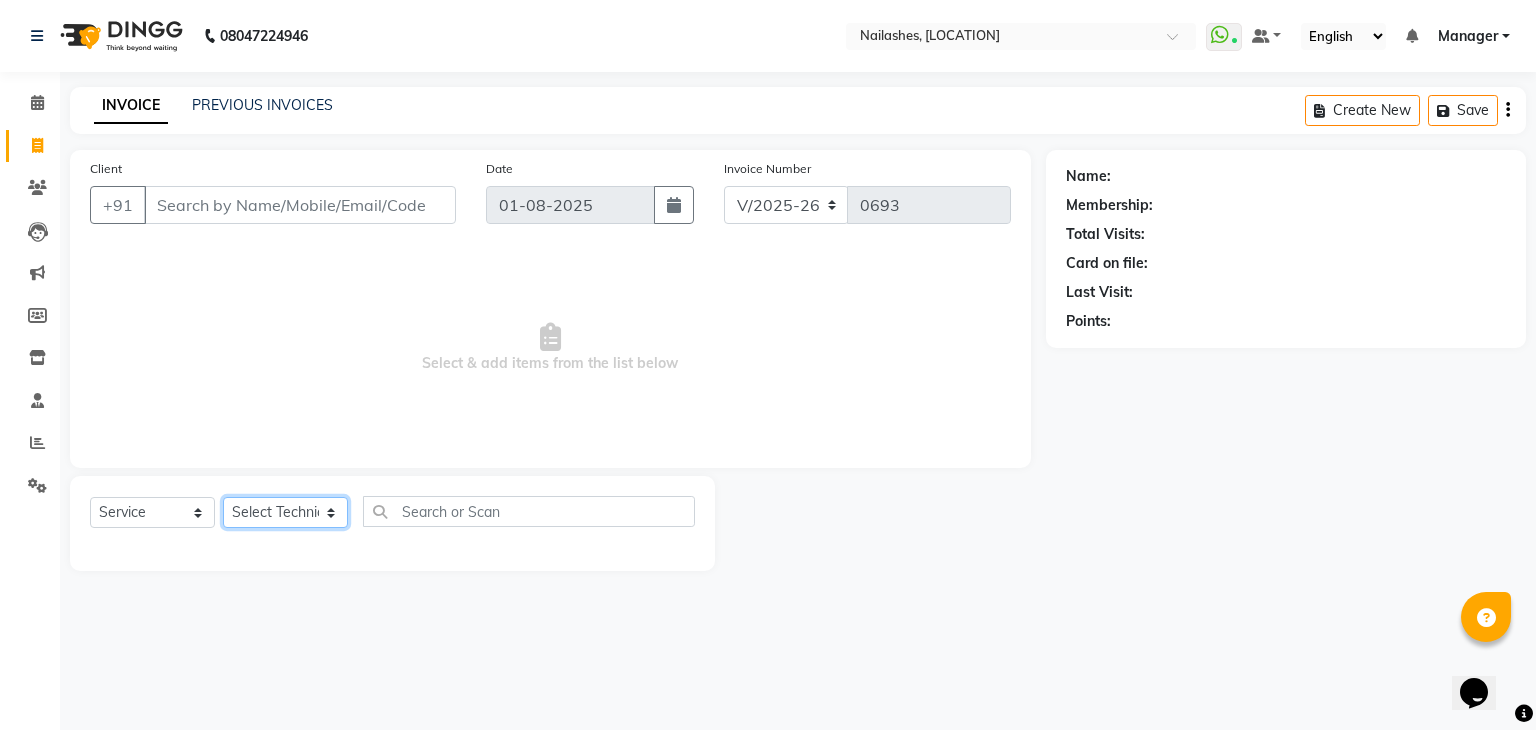 click on "Select Technician Bhupendra Manager Prince Rohit Sajan Salman Suma Suraj Vikas Vishal Lash Vishnu" 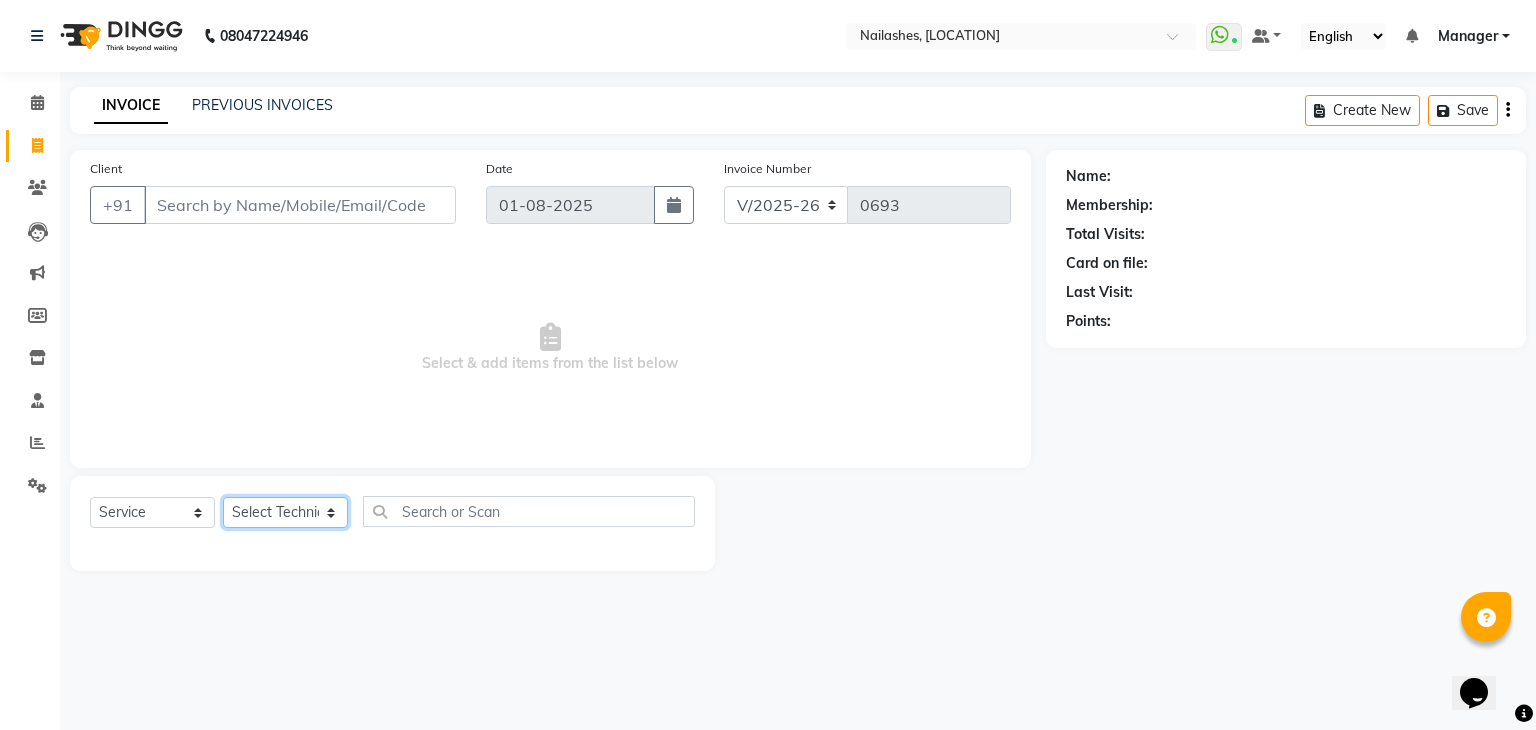 select on "80453" 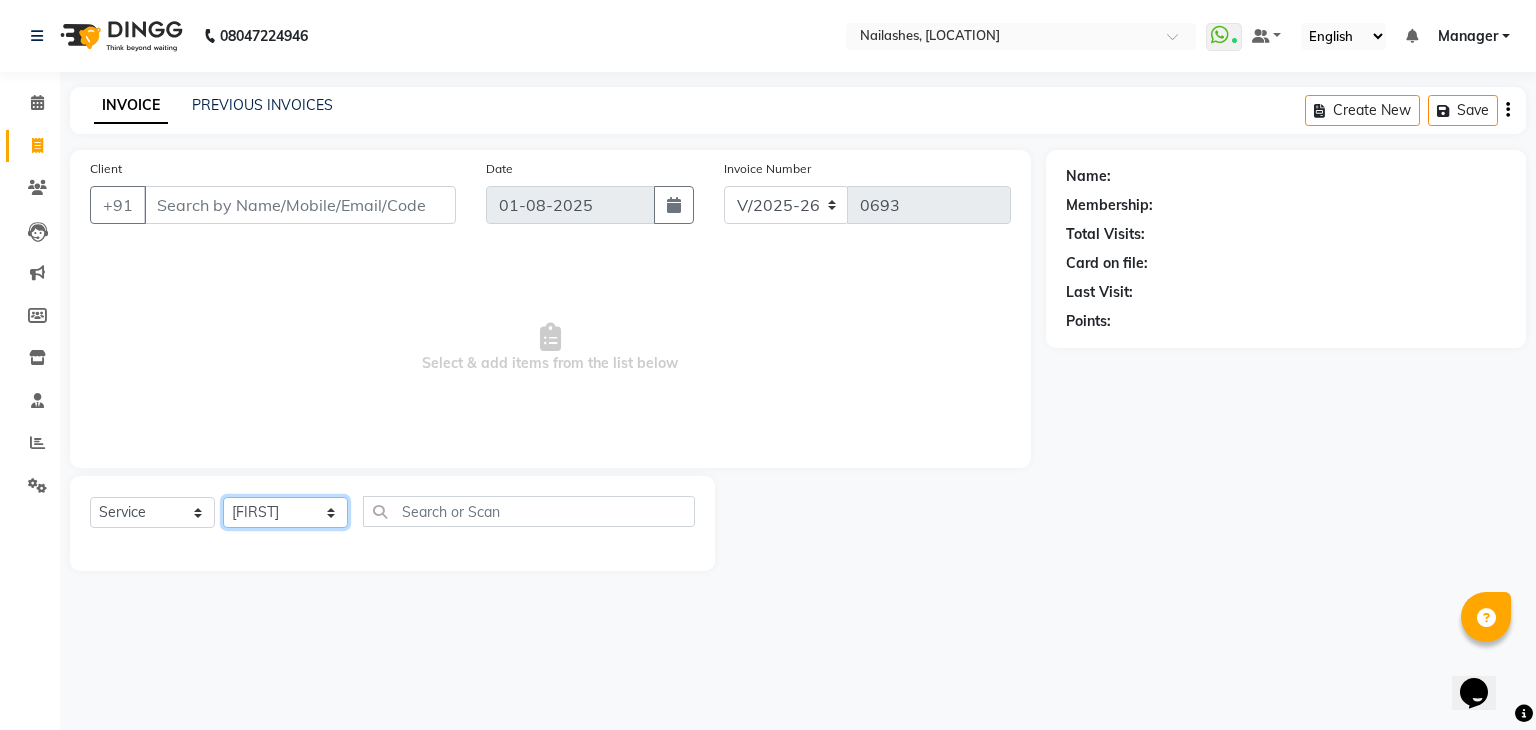 click on "Select Technician Bhupendra Manager Prince Rohit Sajan Salman Suma Suraj Vikas Vishal Lash Vishnu" 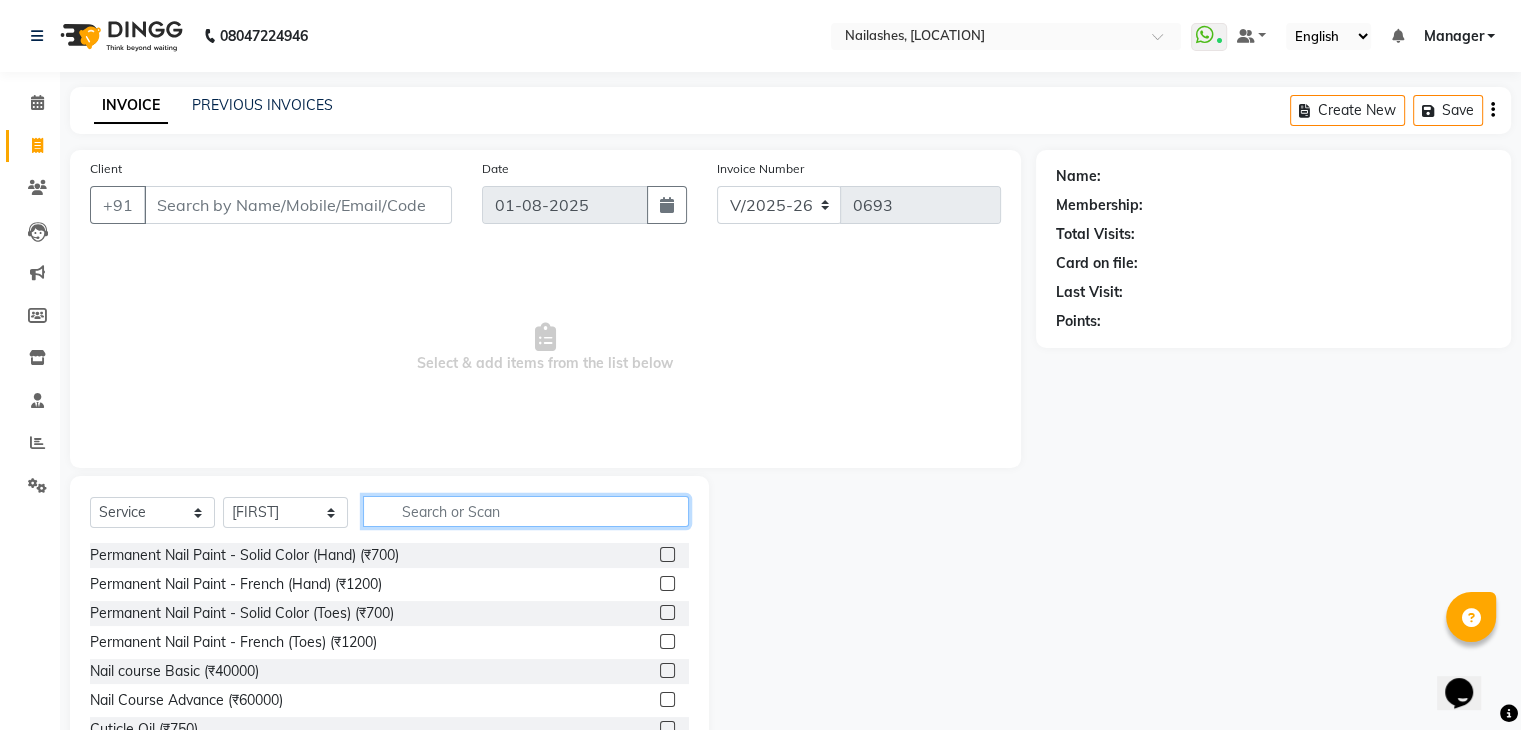 click 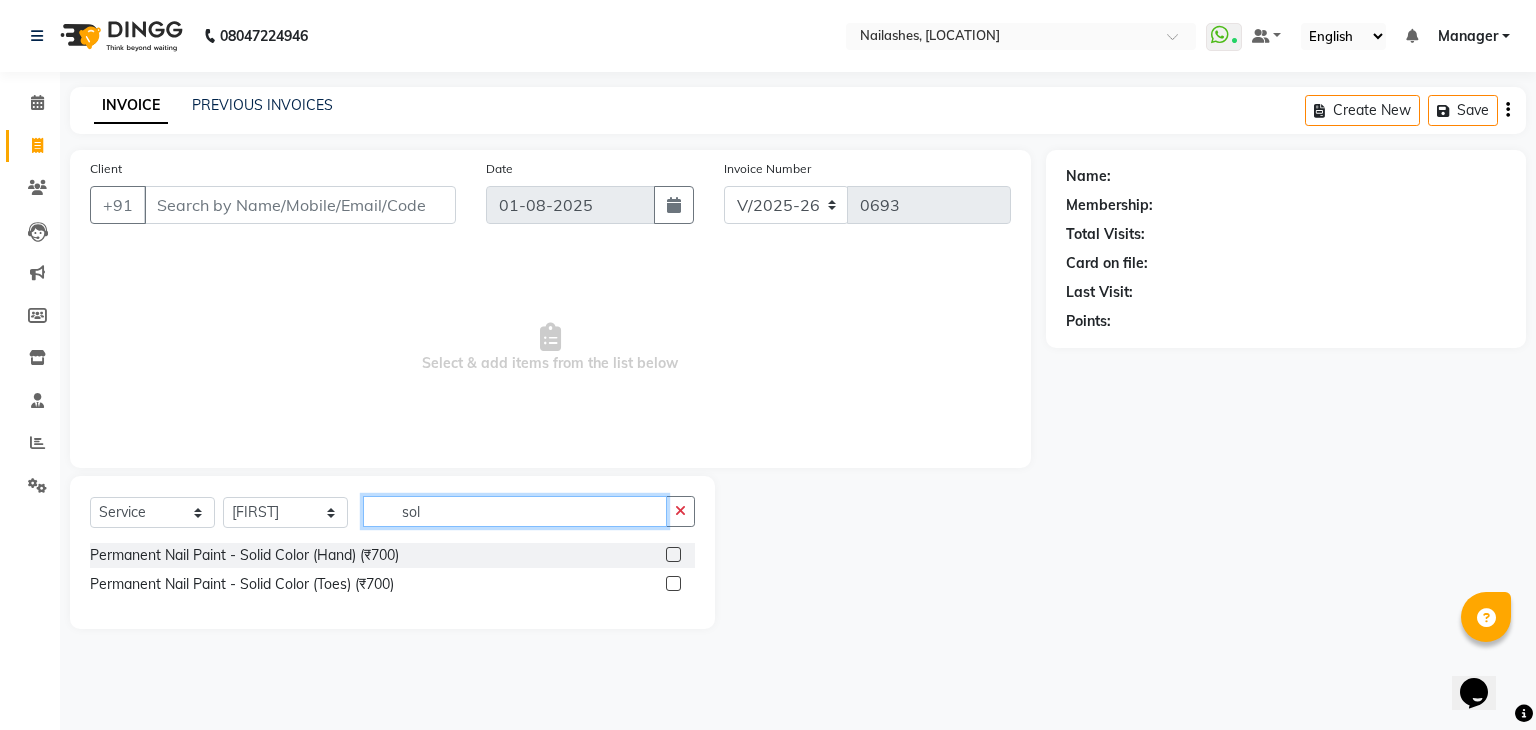 type on "sol" 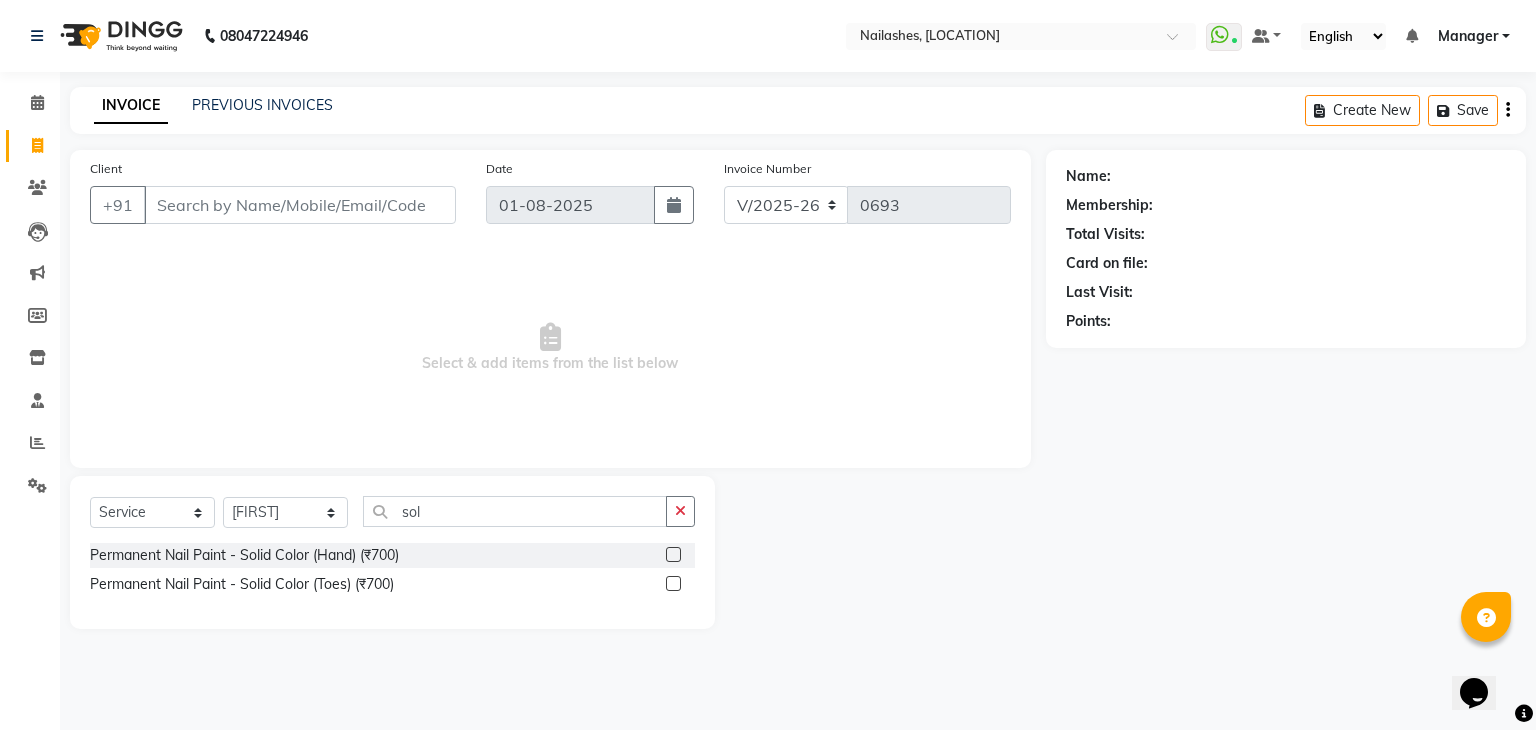 click 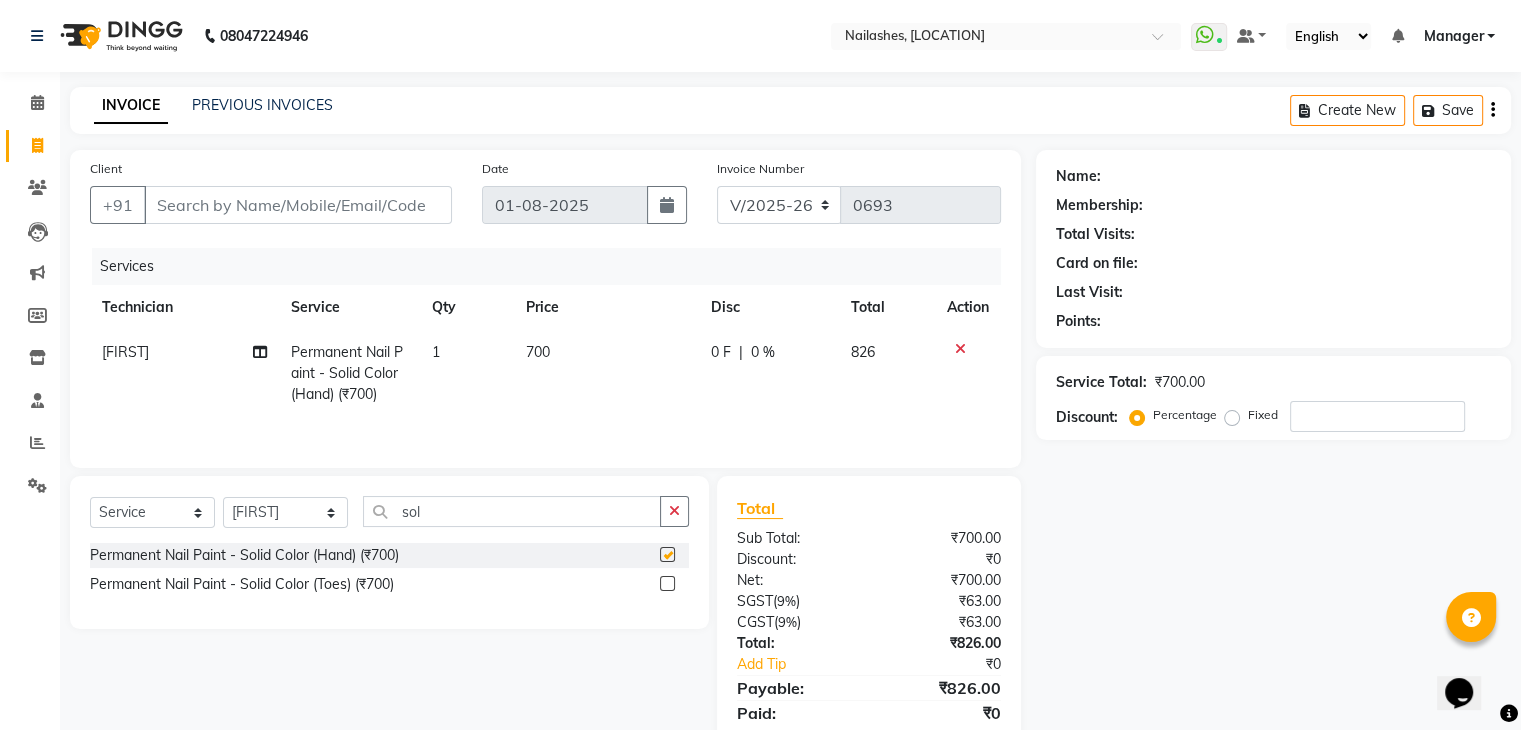 checkbox on "false" 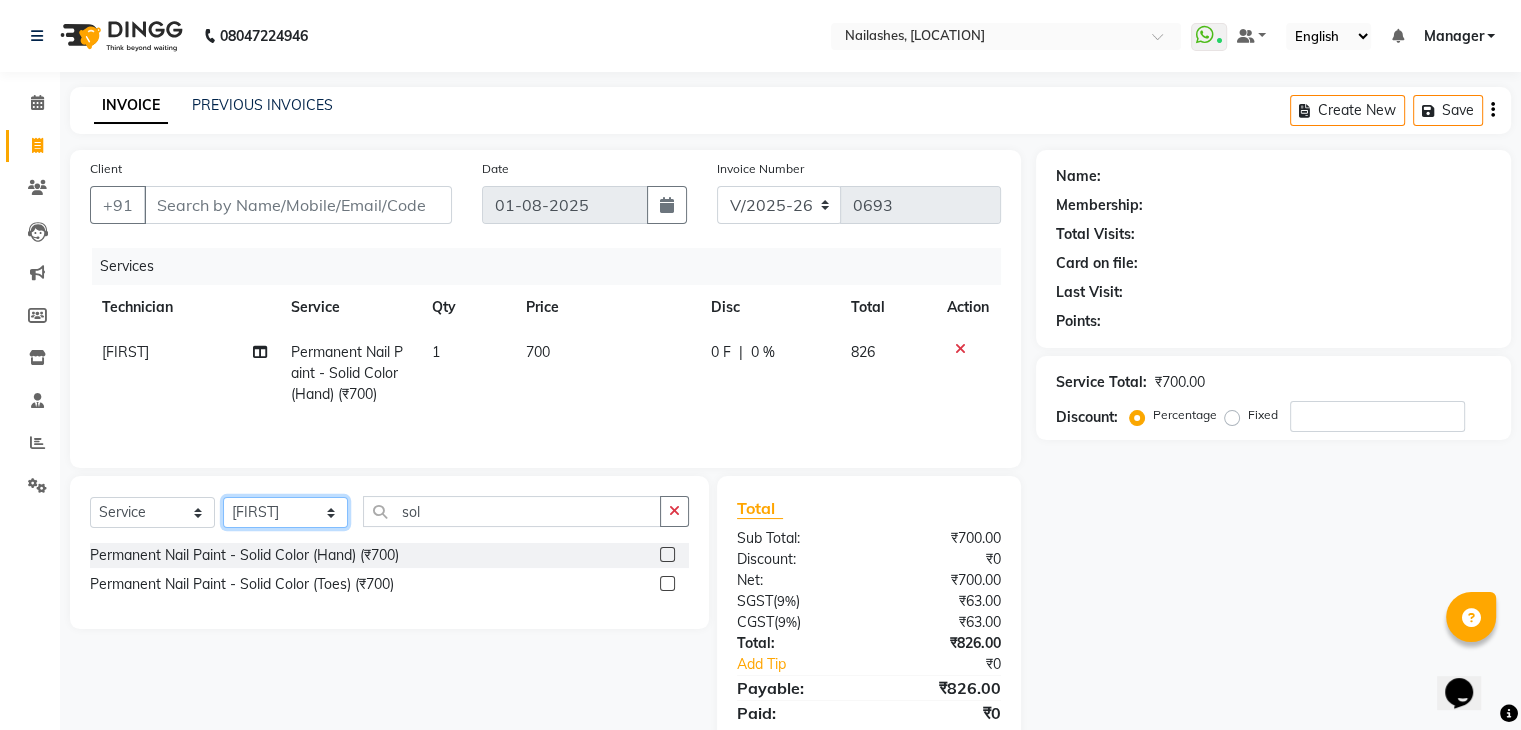 click on "Select Technician Bhupendra Manager Prince Rohit Sajan Salman Suma Suraj Vikas Vishal Lash Vishnu" 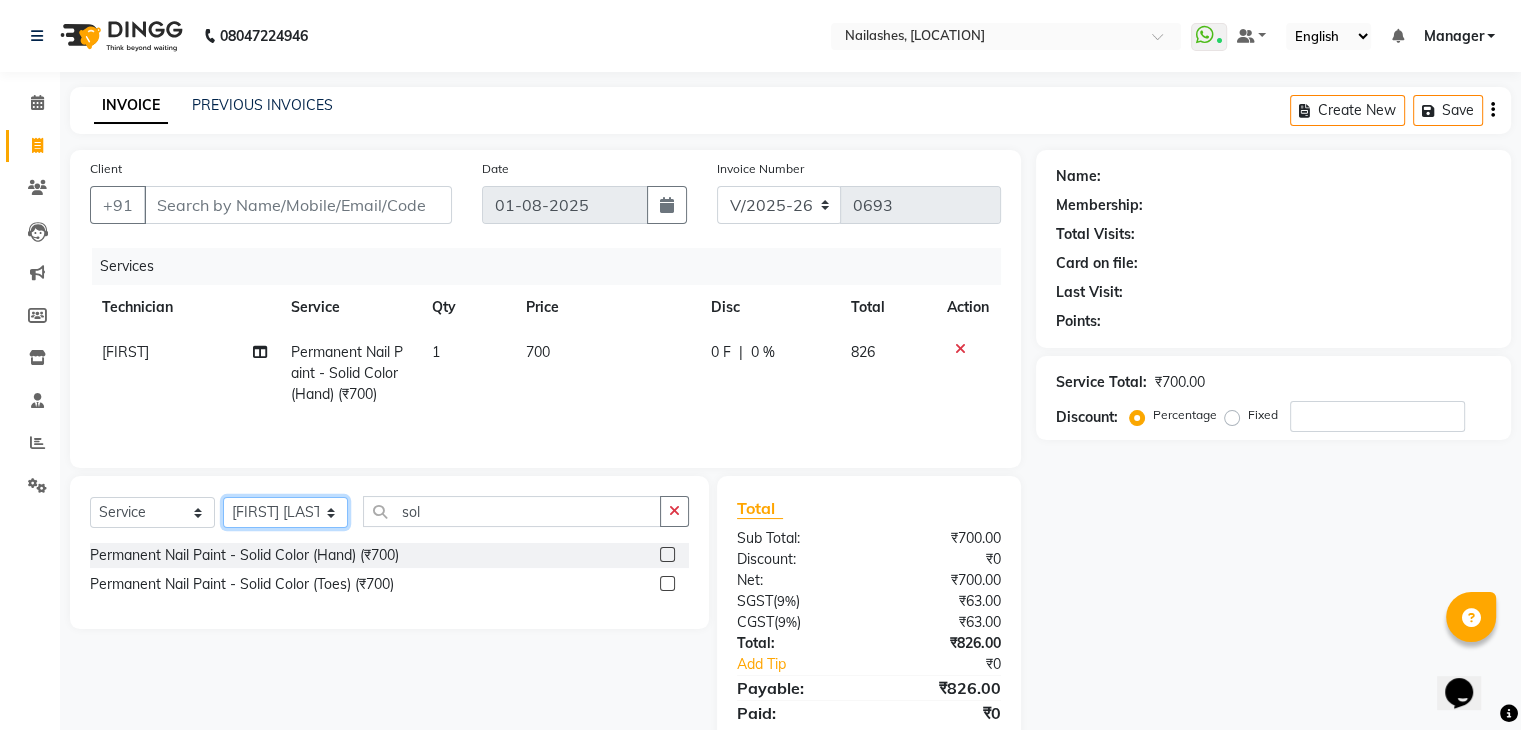 click on "Select Technician Bhupendra Manager Prince Rohit Sajan Salman Suma Suraj Vikas Vishal Lash Vishnu" 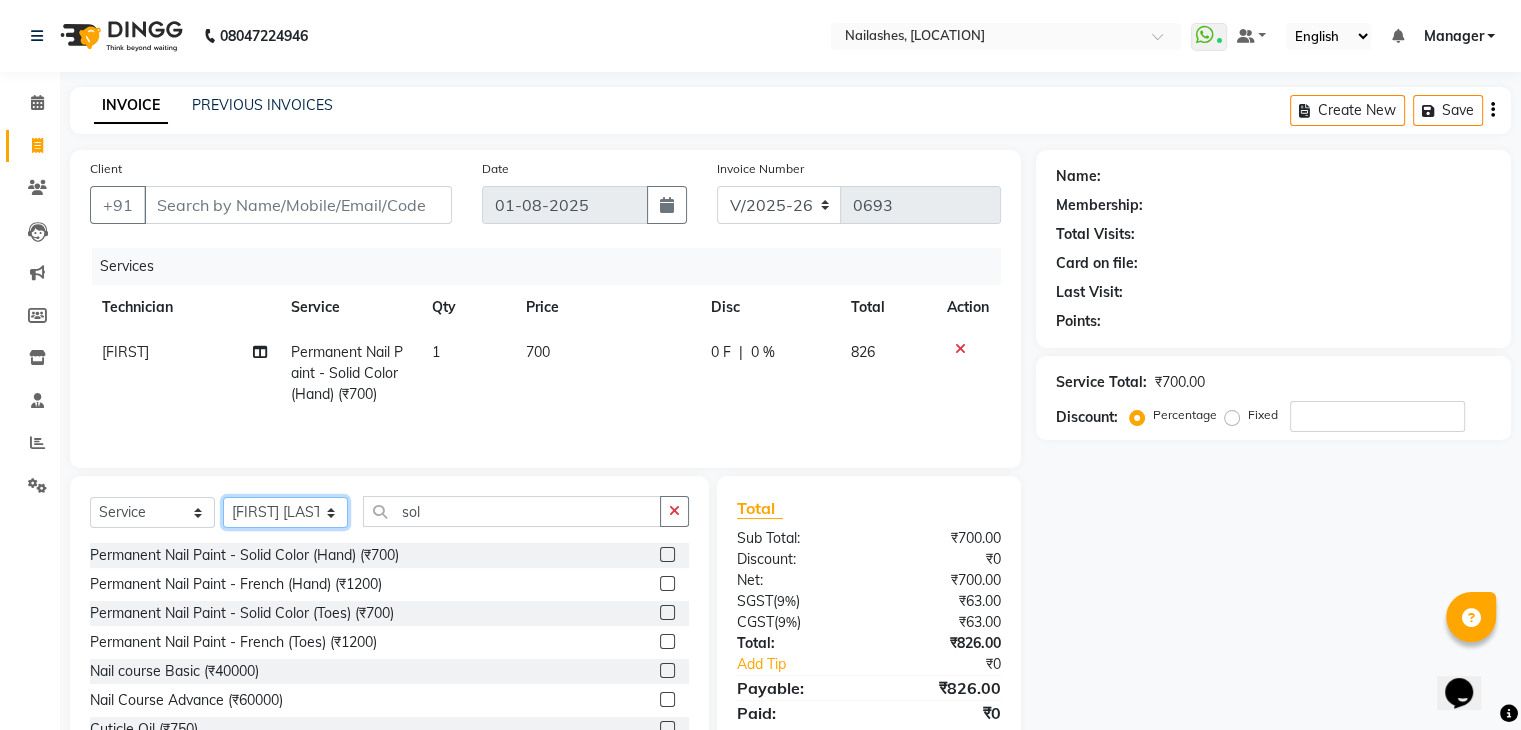 drag, startPoint x: 333, startPoint y: 517, endPoint x: 296, endPoint y: 488, distance: 47.010635 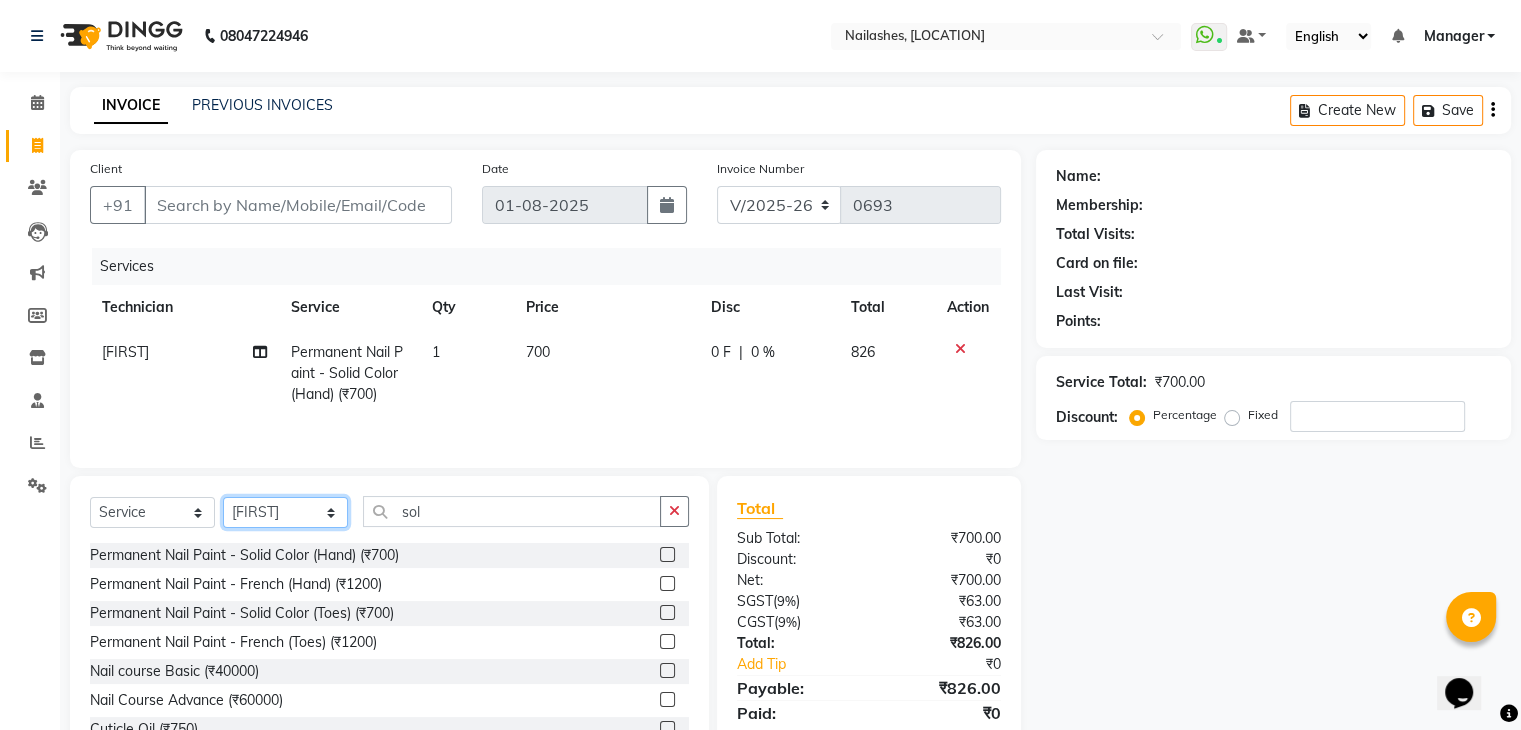 click on "Select Technician Bhupendra Manager Prince Rohit Sajan Salman Suma Suraj Vikas Vishal Lash Vishnu" 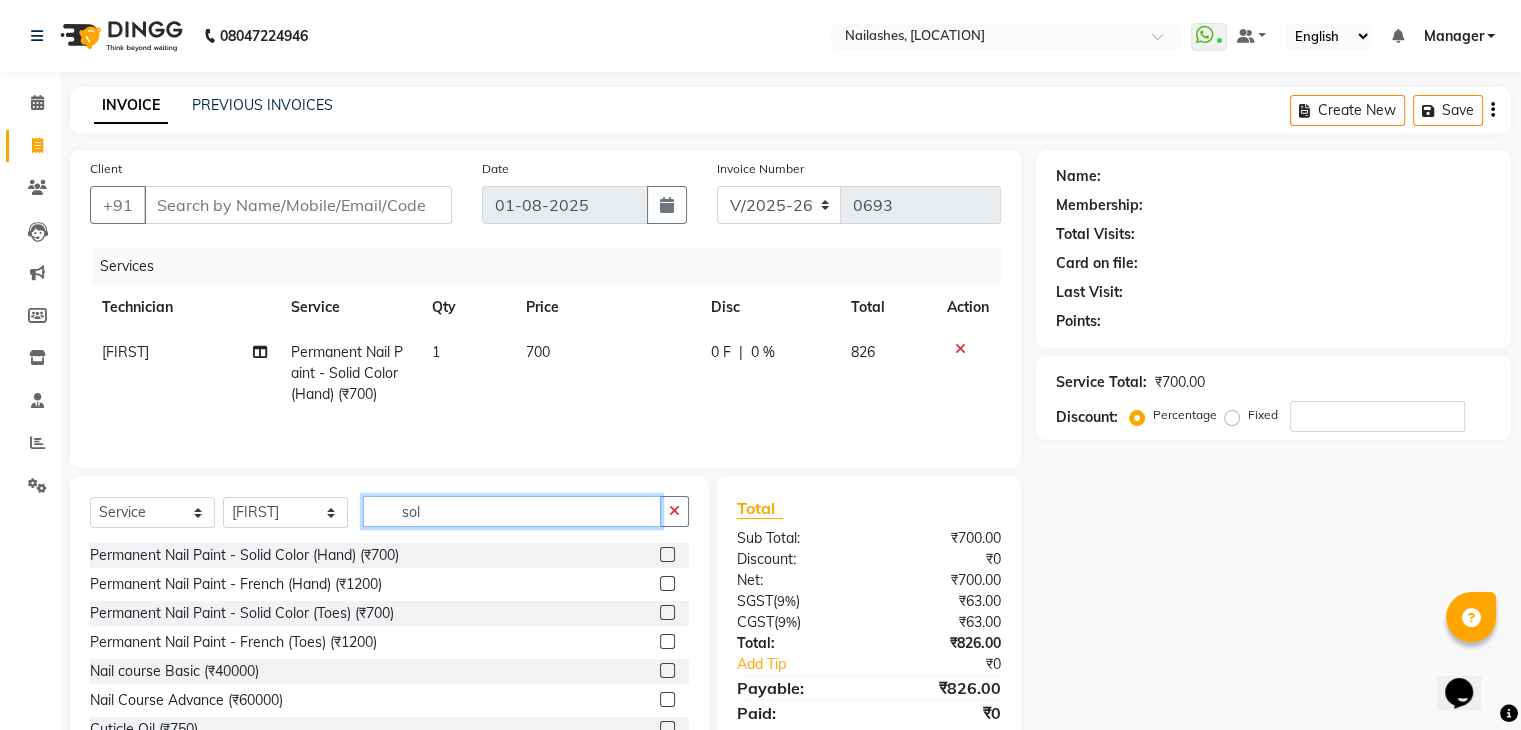click on "sol" 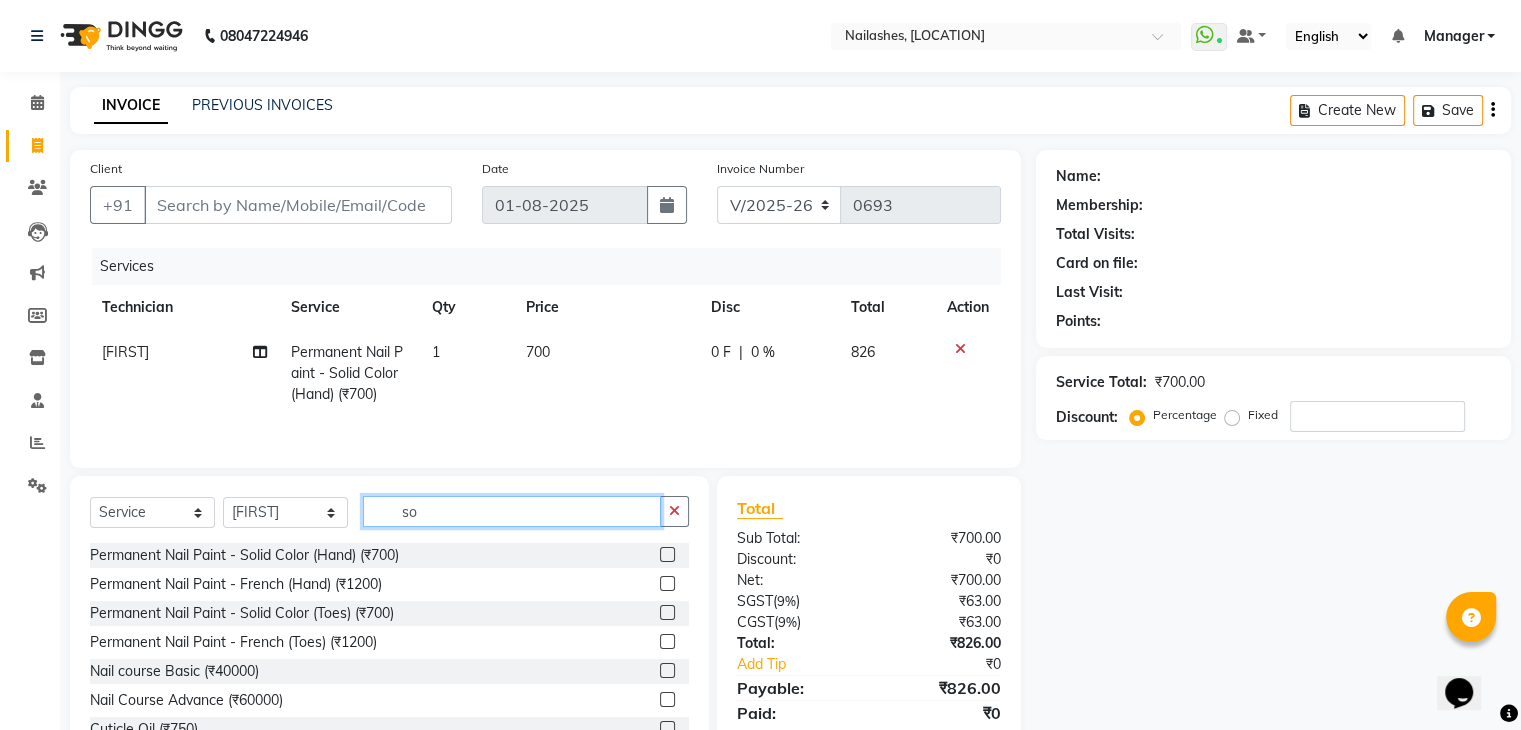 type on "s" 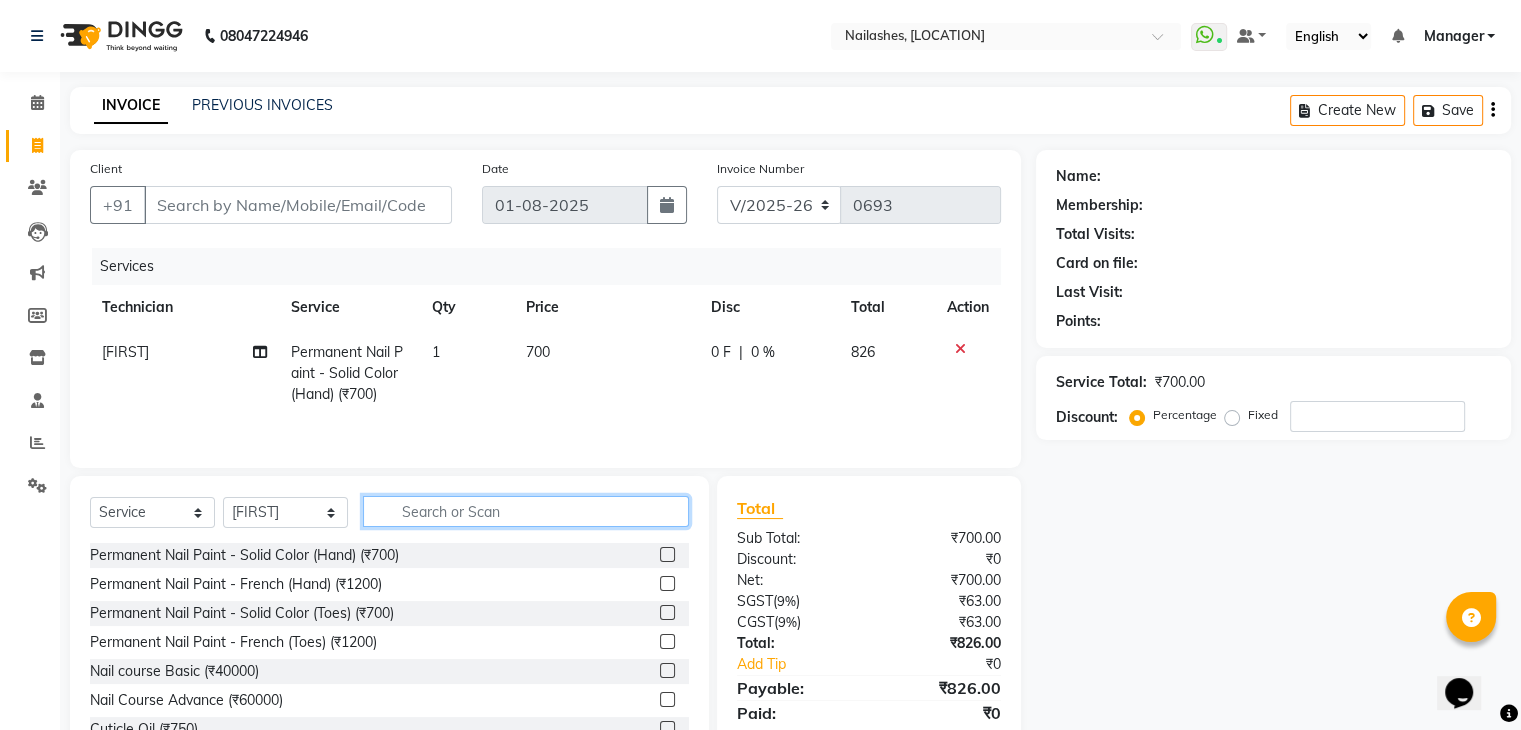 type 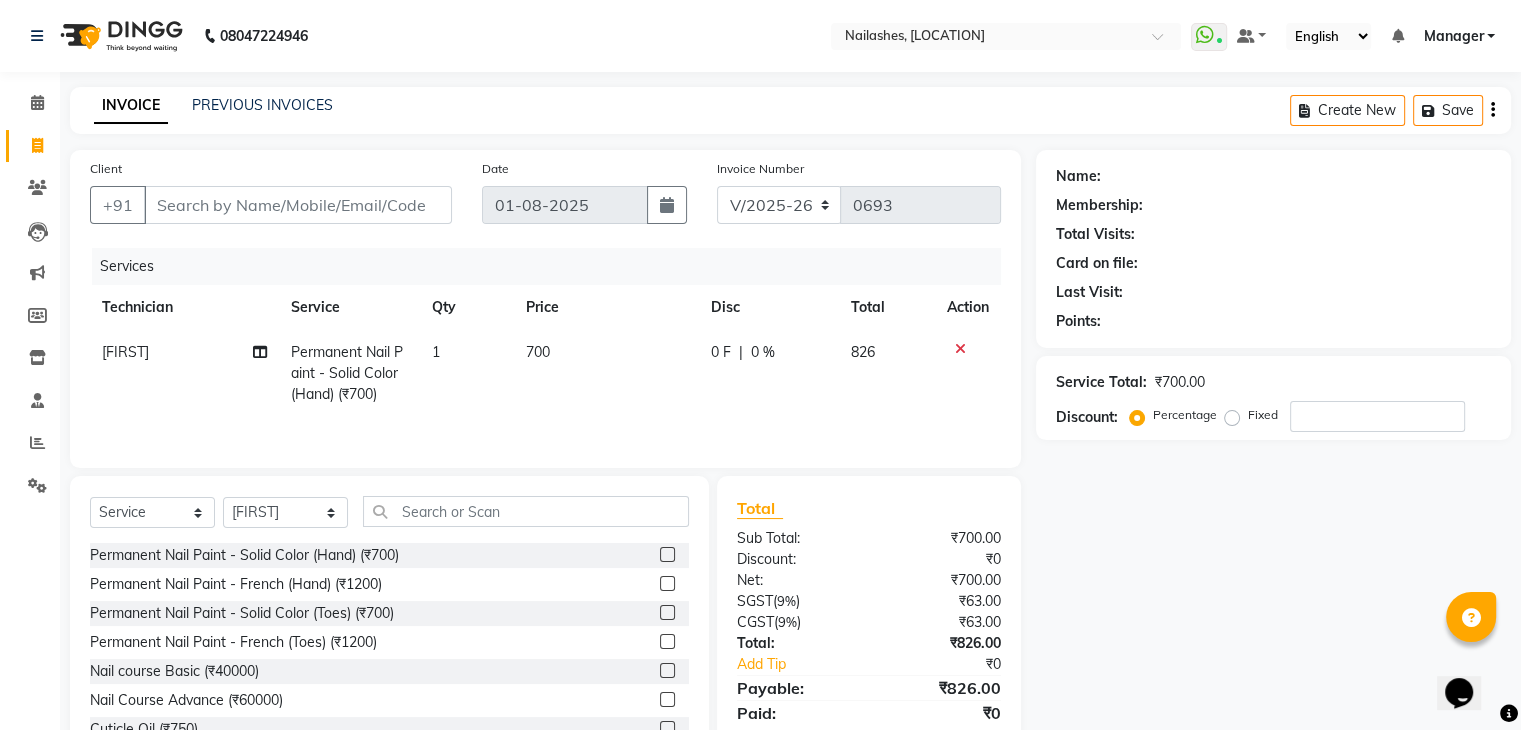 click on "08047224946 Select Location × Nailashes, [LOCATION]  WhatsApp Status  ✕ Status:  Connected Most Recent Message: [DATE]     [TIME] Recent Service Activity: [DATE]     [TIME] Default Panel My Panel English ENGLISH Español العربية मराठी हिंदी ગુજરાતી தமிழ் 中文 Notifications nothing to show Manager Manage Profile Change Password Sign out  Version:3.15.11" 